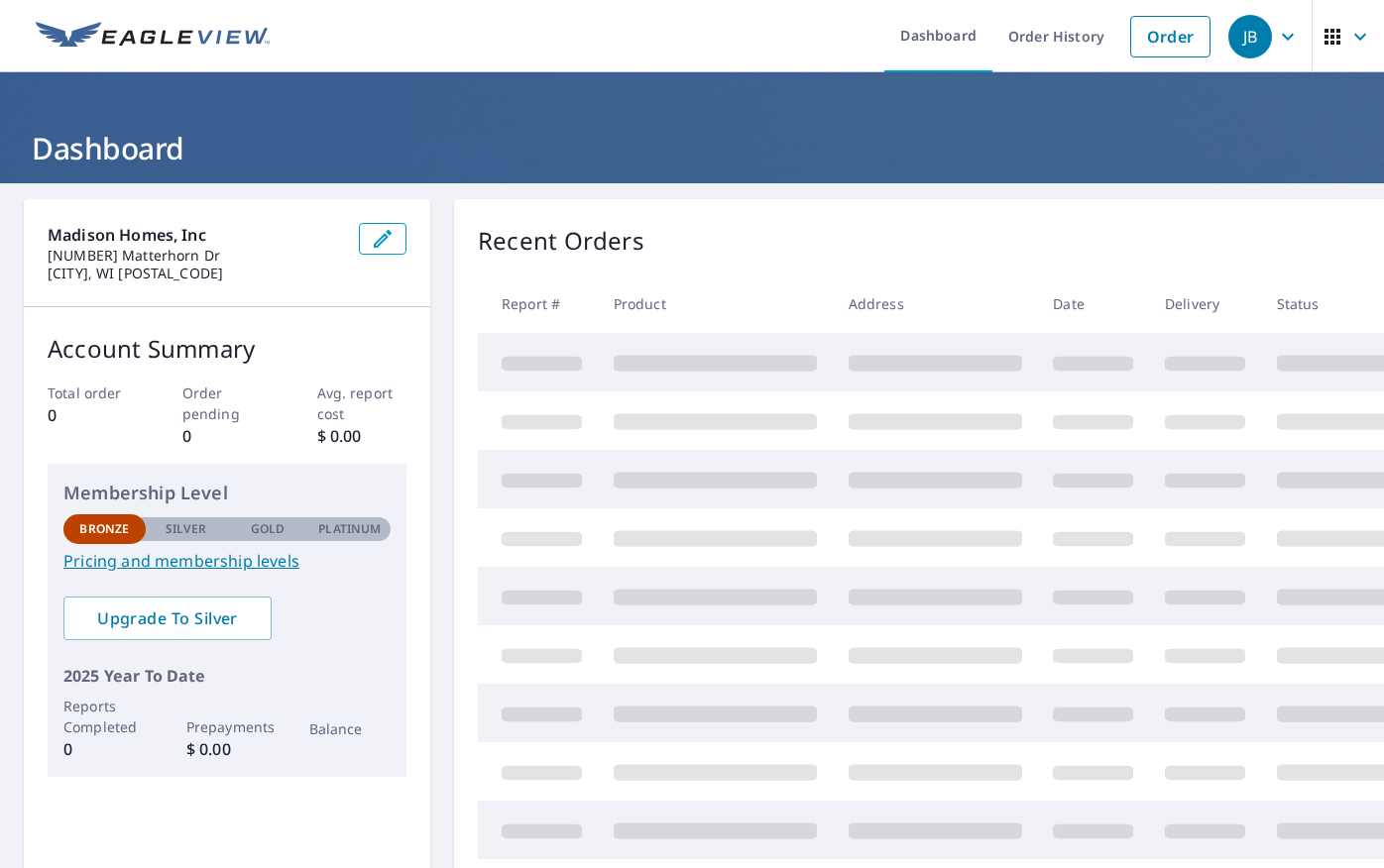 scroll, scrollTop: 0, scrollLeft: 0, axis: both 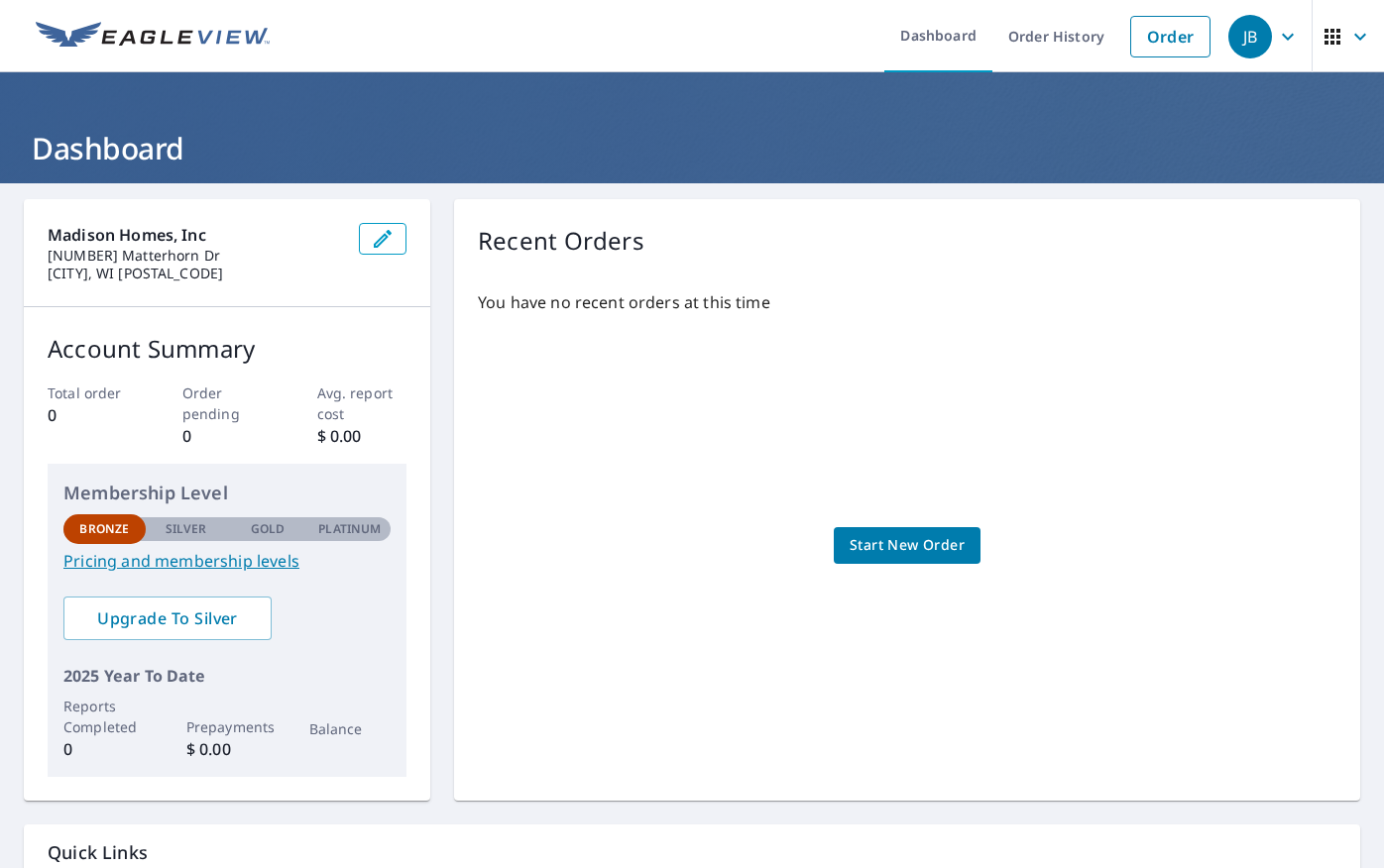 click on "Pricing and membership levels" at bounding box center [227, 561] 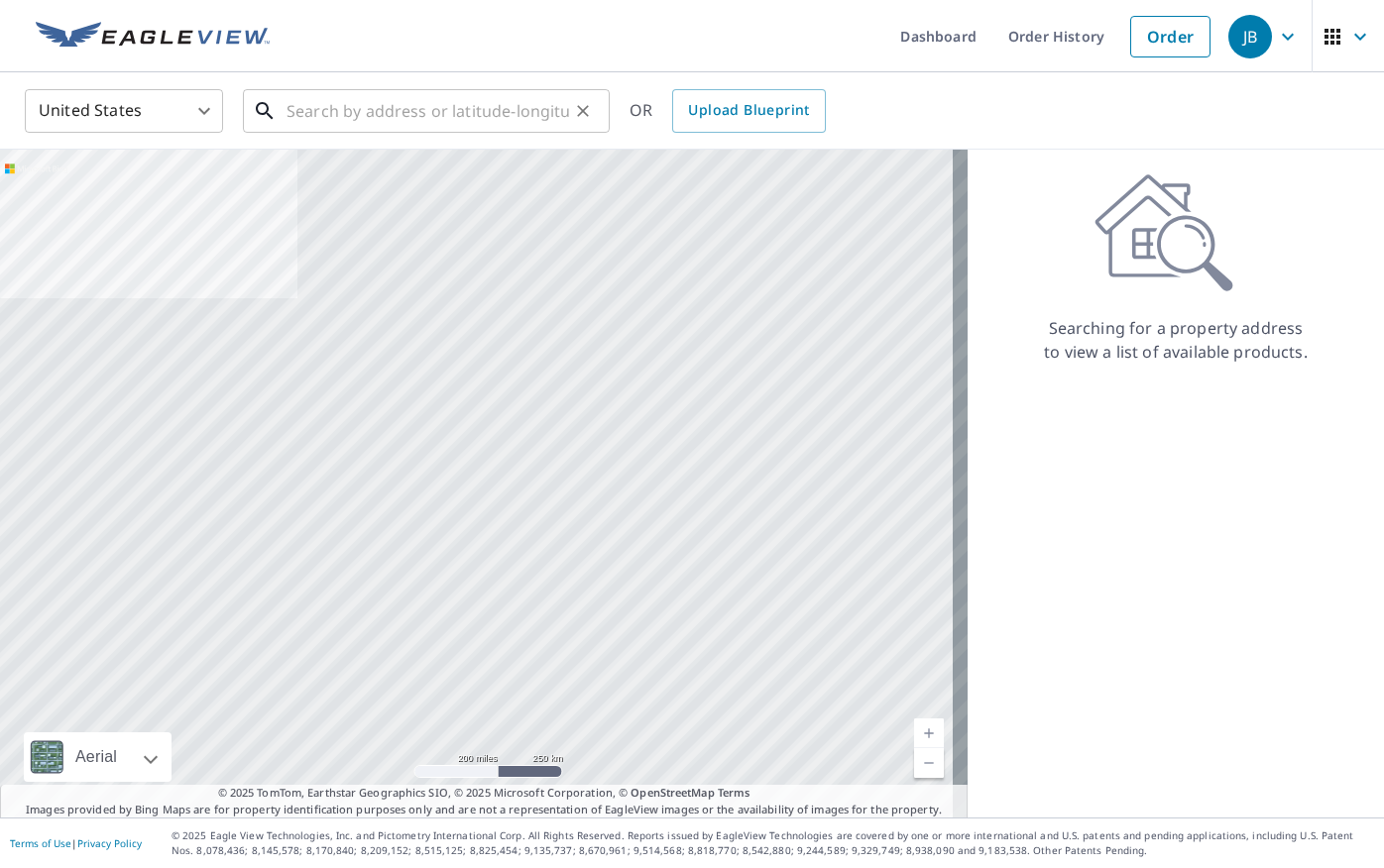 click at bounding box center [427, 111] 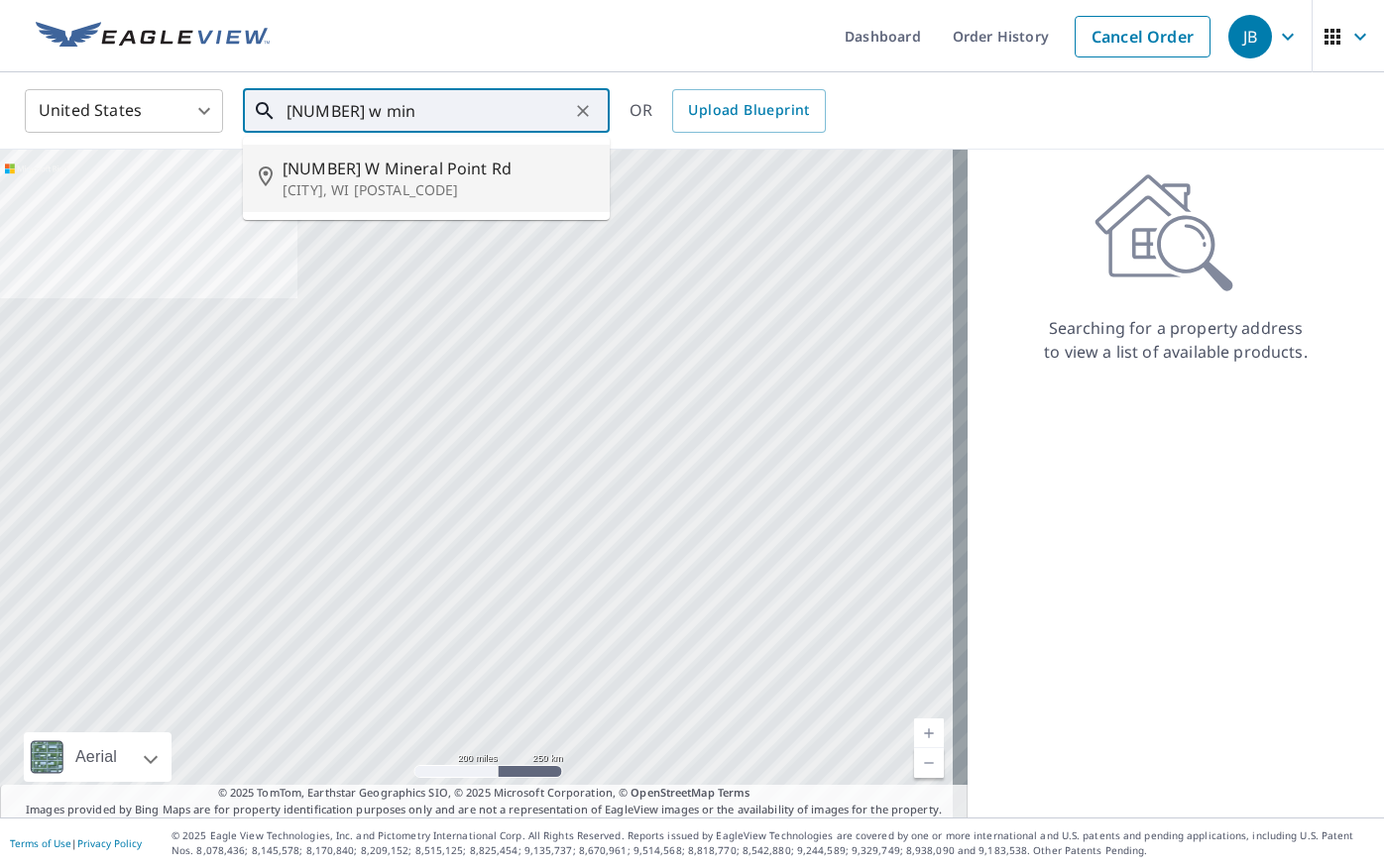 click on "[NUMBER] W Mineral Point Rd" at bounding box center [438, 168] 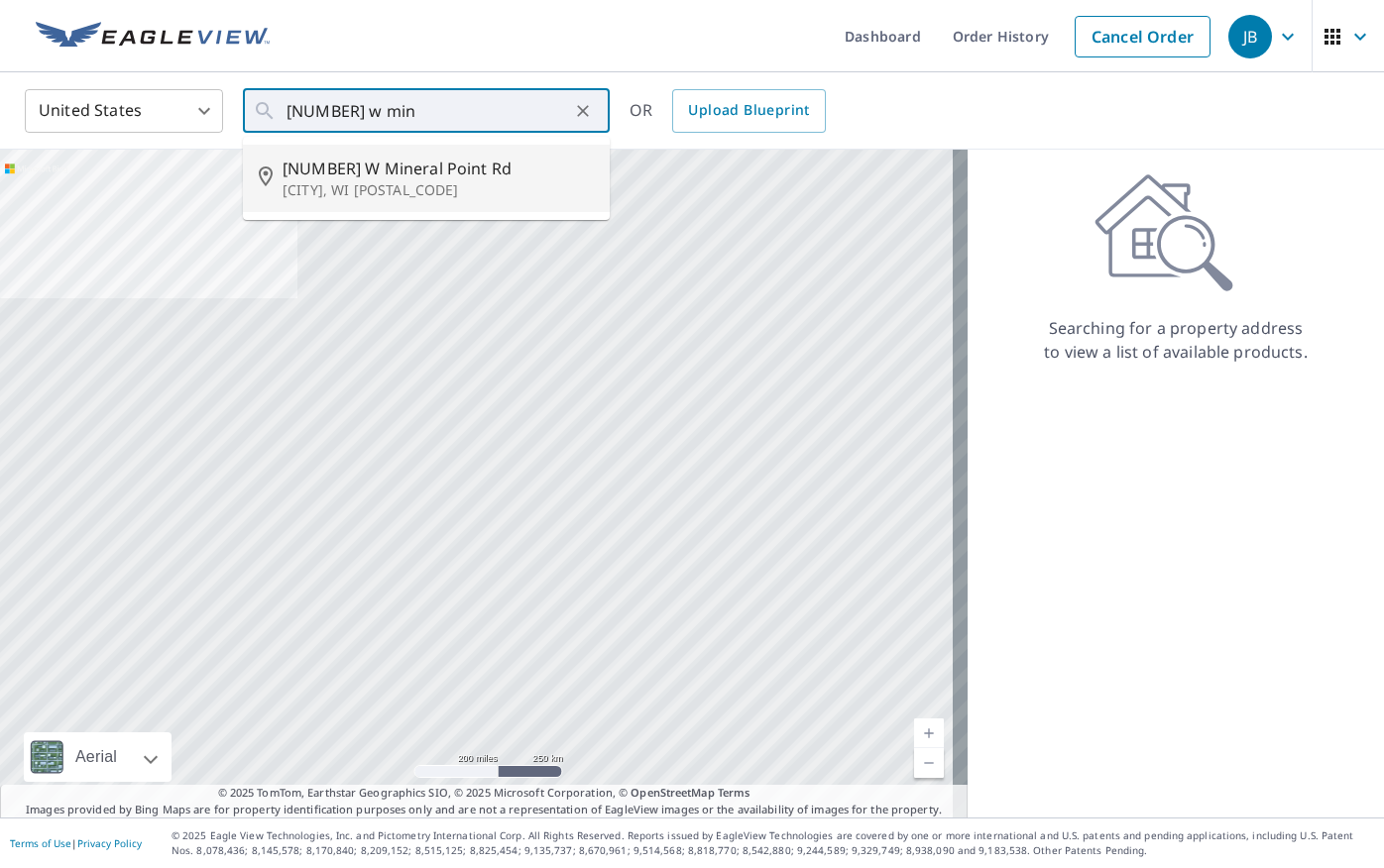type on "[NUMBER] W Mineral Point Rd [CITY], WI [POSTAL_CODE]" 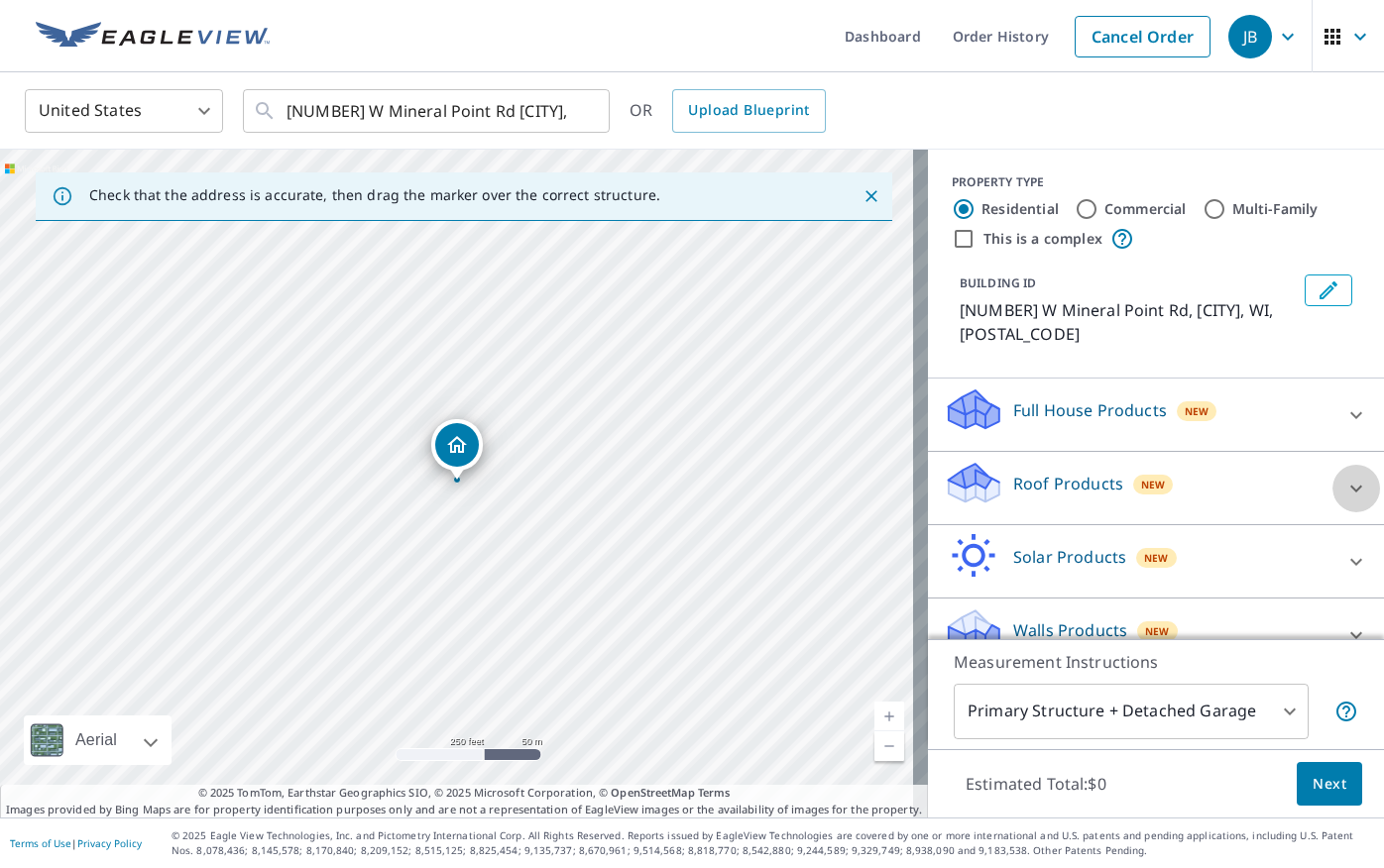 click 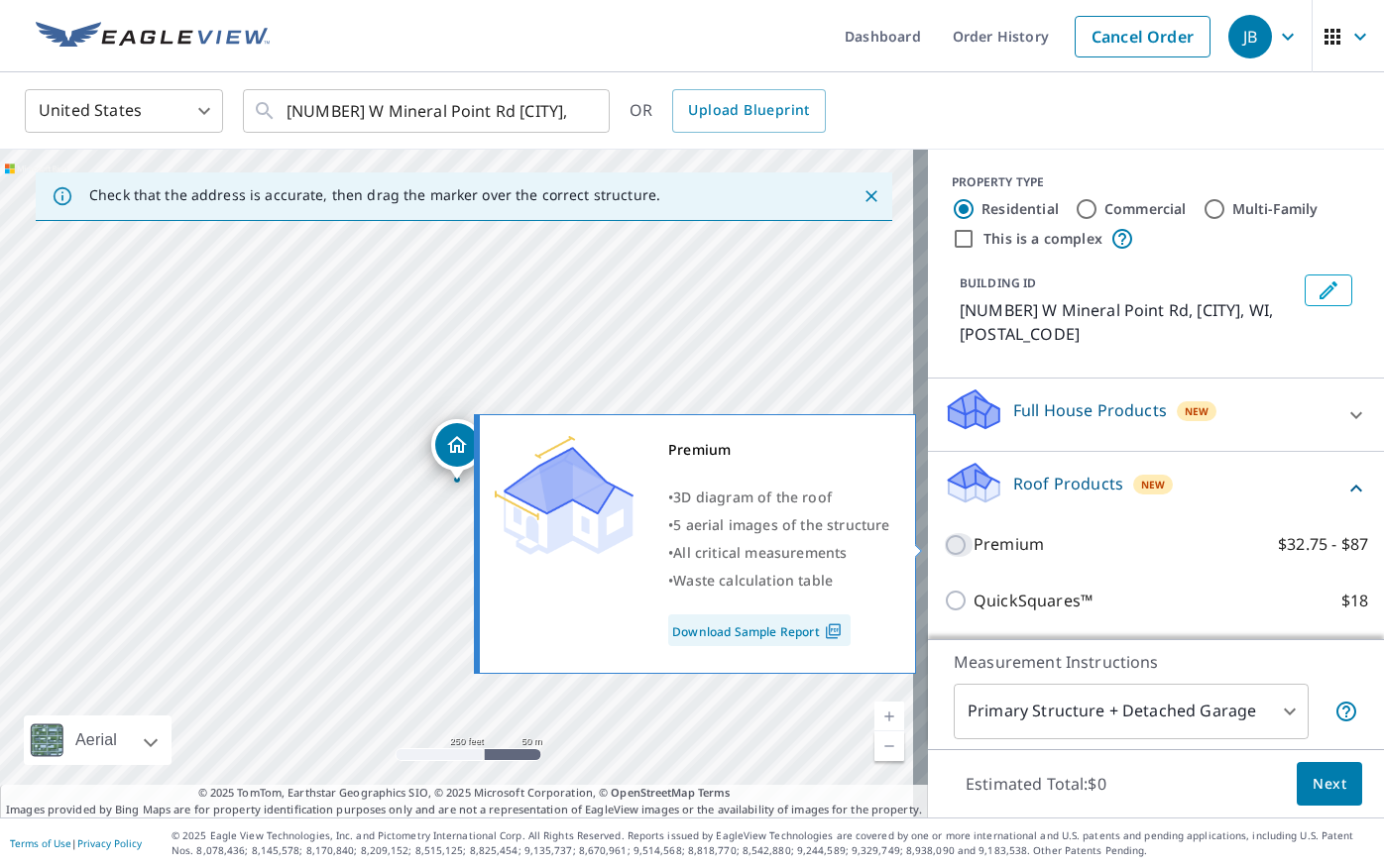 click on "Premium $32.75 - $87" at bounding box center [959, 545] 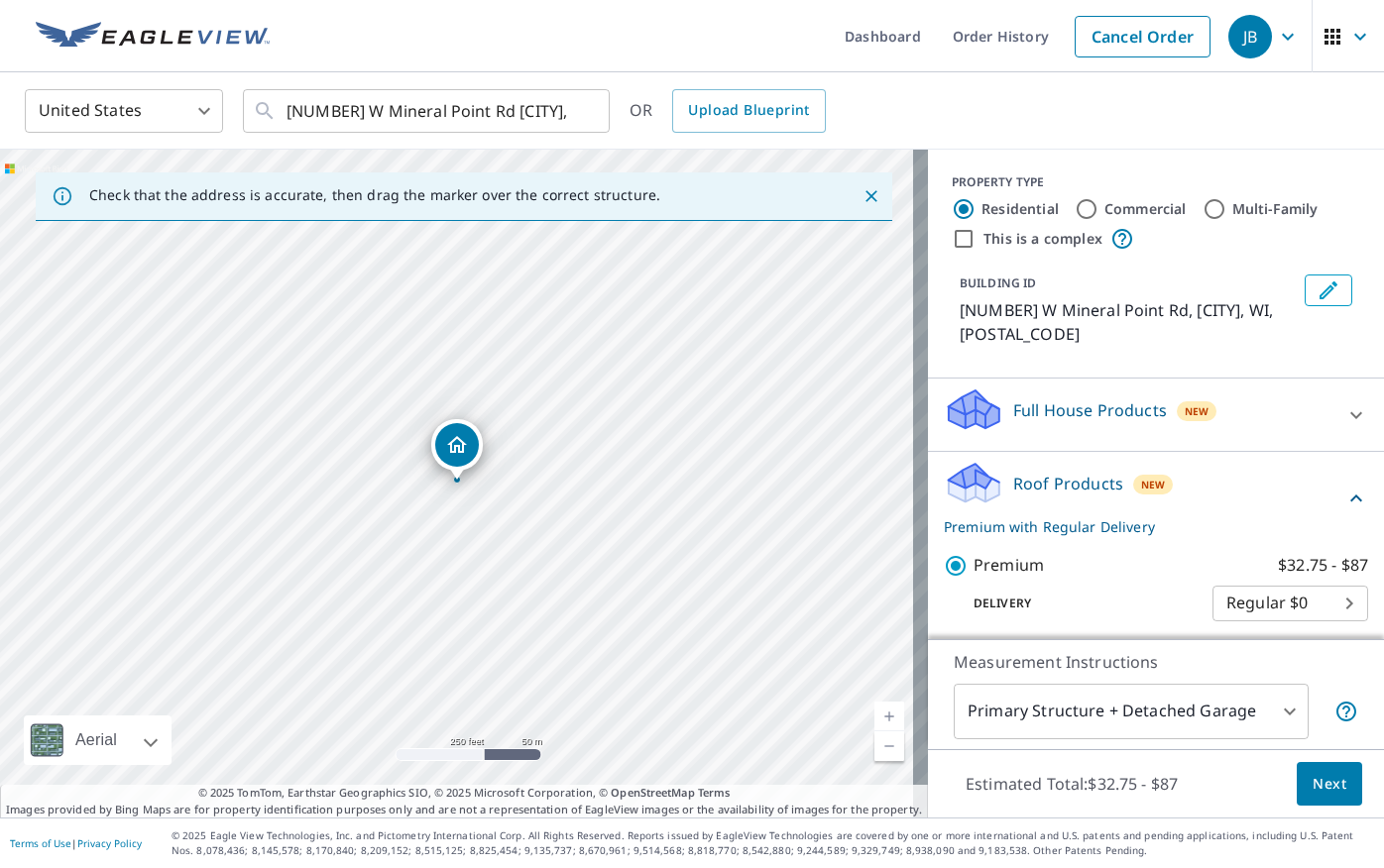 scroll, scrollTop: 99, scrollLeft: 0, axis: vertical 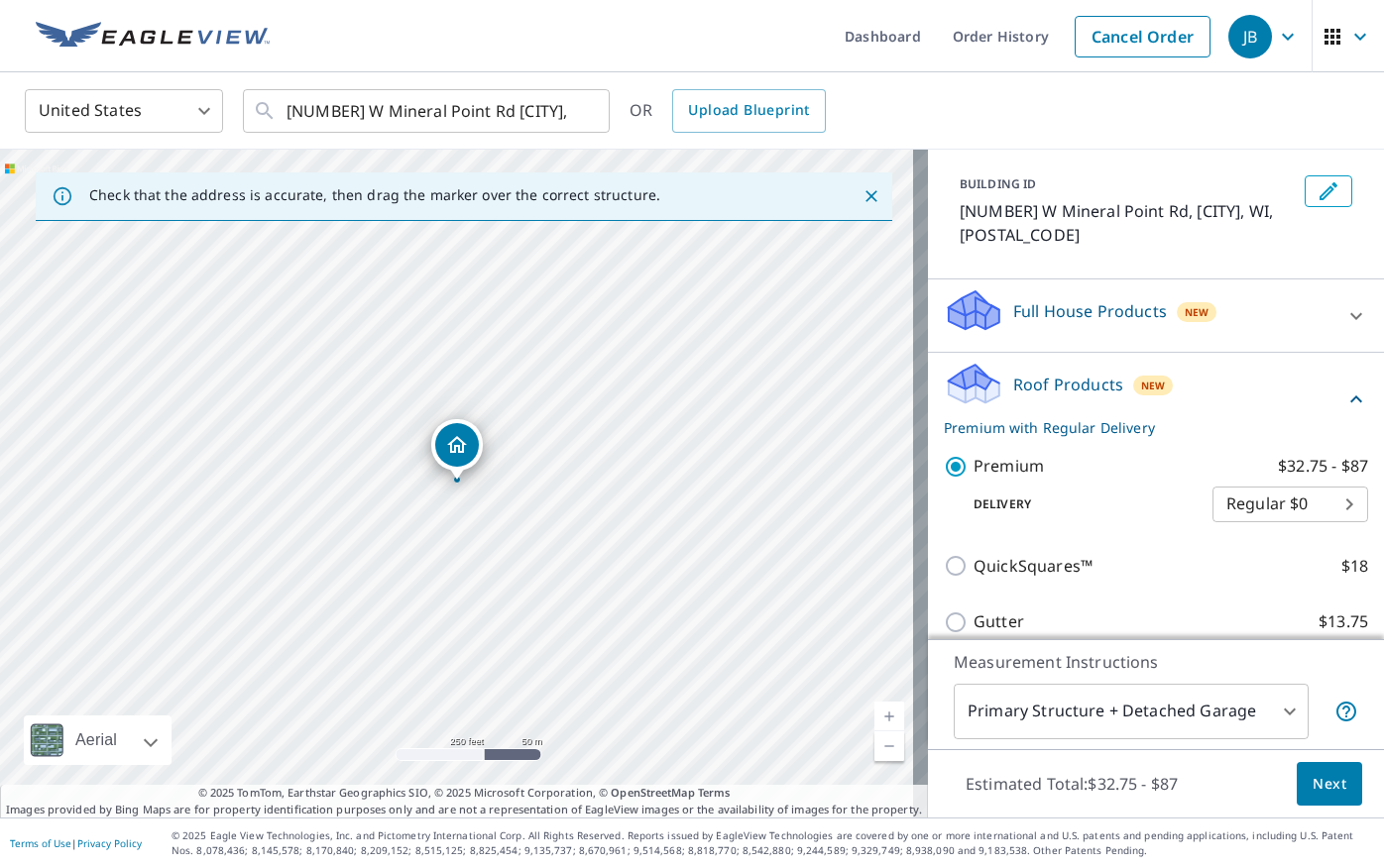 click on "[FIRST] [LAST]
Dashboard Order History Cancel Order [FIRST] United States US ​ [NUMBER] W Mineral Point Rd [CITY], WI [POSTAL_CODE] ​ OR Upload Blueprint Check that the address is accurate, then drag the marker over the correct structure. [NUMBER] W Mineral Point Rd [CITY], WI [POSTAL_CODE] Aerial Road A standard road map Aerial A detailed look from above Labels Labels [NUMBER] feet [NUMBER] m © [YEAR] TomTom, © Vexcel Imaging, © [YEAR] Microsoft Corporation,   © OpenStreetMap Terms © [YEAR] TomTom, Earthstar Geographics SIO, © [YEAR] Microsoft Corporation,   ©   OpenStreetMap   Terms Images provided by Bing Maps are for property identification purposes only and are not a representation of EagleView images or the availability of images for the property. PROPERTY TYPE Residential Commercial Multi-Family This is a complex BUILDING ID [NUMBER] W Mineral Point Rd, [CITY], WI, [POSTAL_CODE] Full House Products New Full House™ $[PRICE] Roof Products New Premium with Regular Delivery Premium $[PRICE] - $[PRICE] Delivery Regular $[PRICE] ​ QuickSquares™ $[PRICE] Gutter $[PRICE] $[PRICE] New" at bounding box center [692, 434] 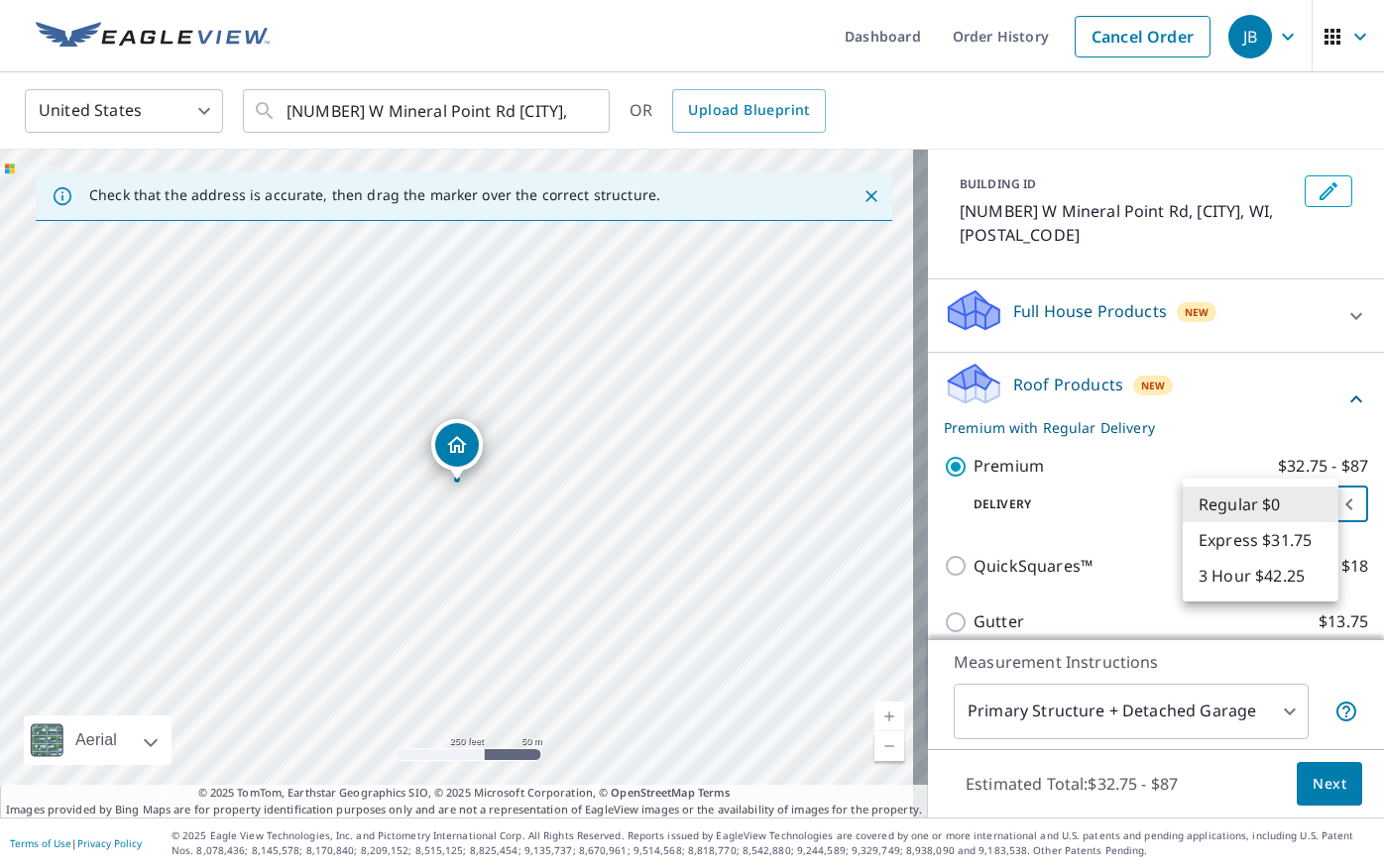 click at bounding box center (692, 434) 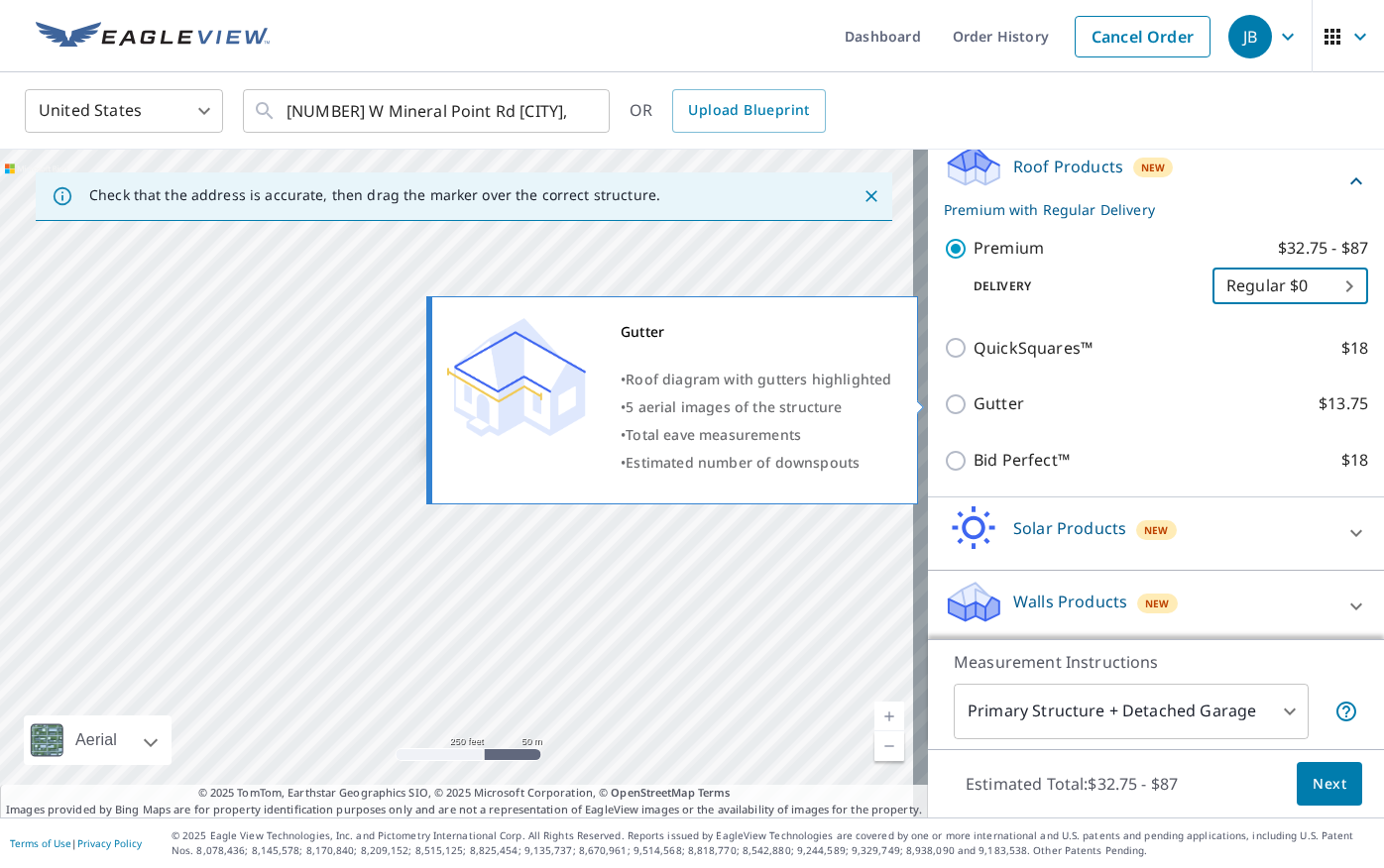 scroll, scrollTop: 322, scrollLeft: 0, axis: vertical 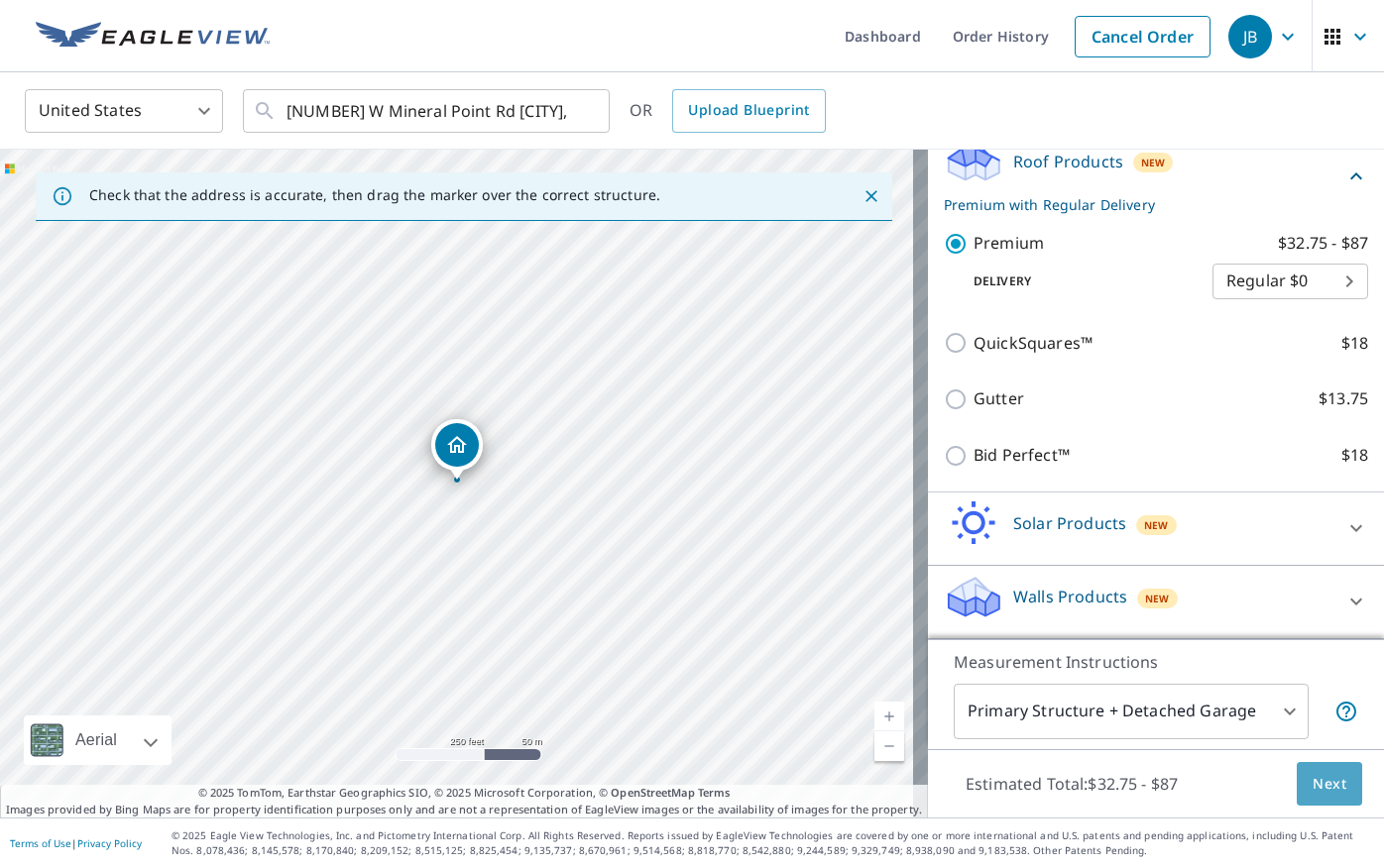 click on "Next" at bounding box center (1329, 784) 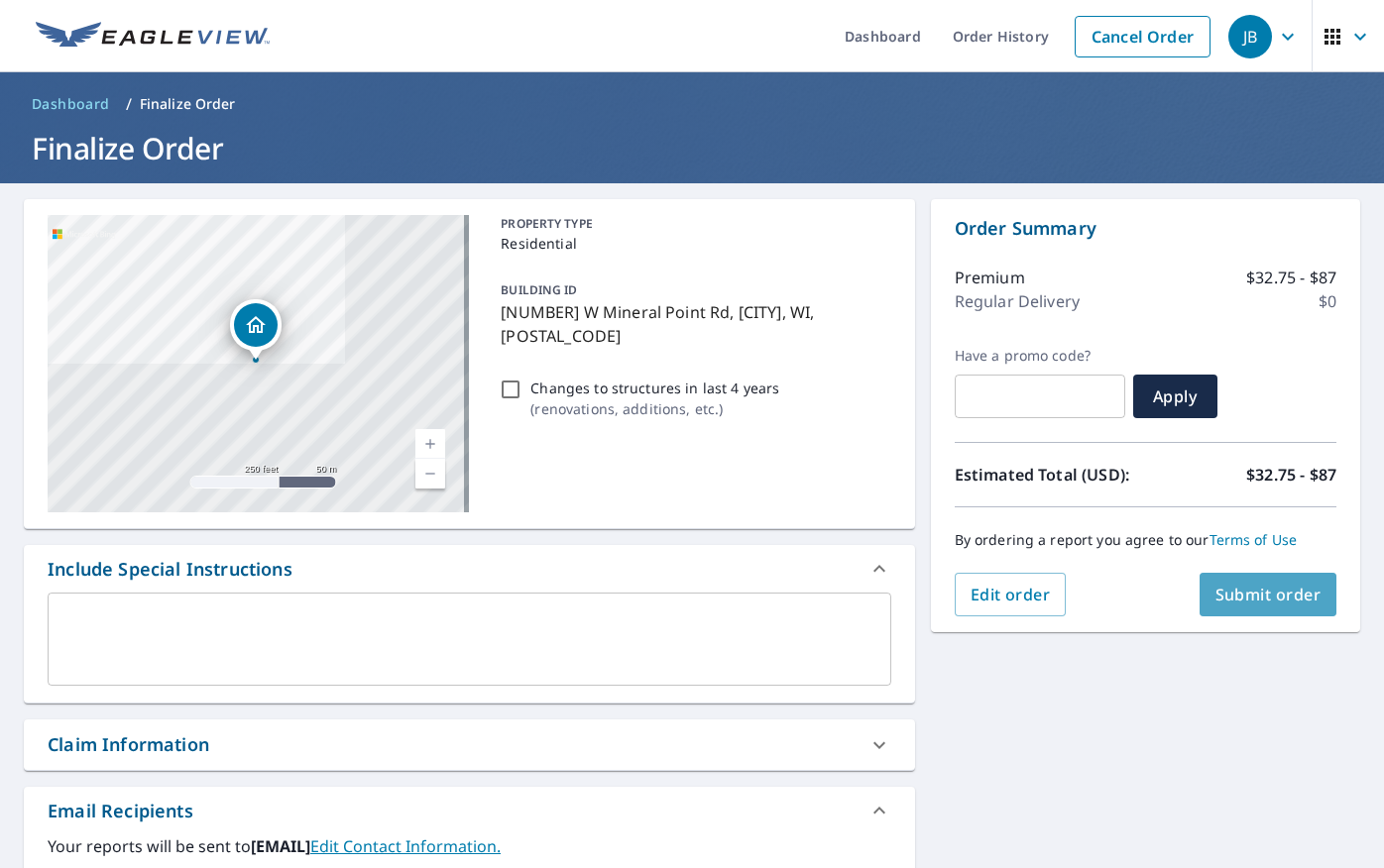 click on "Submit order" at bounding box center (1268, 595) 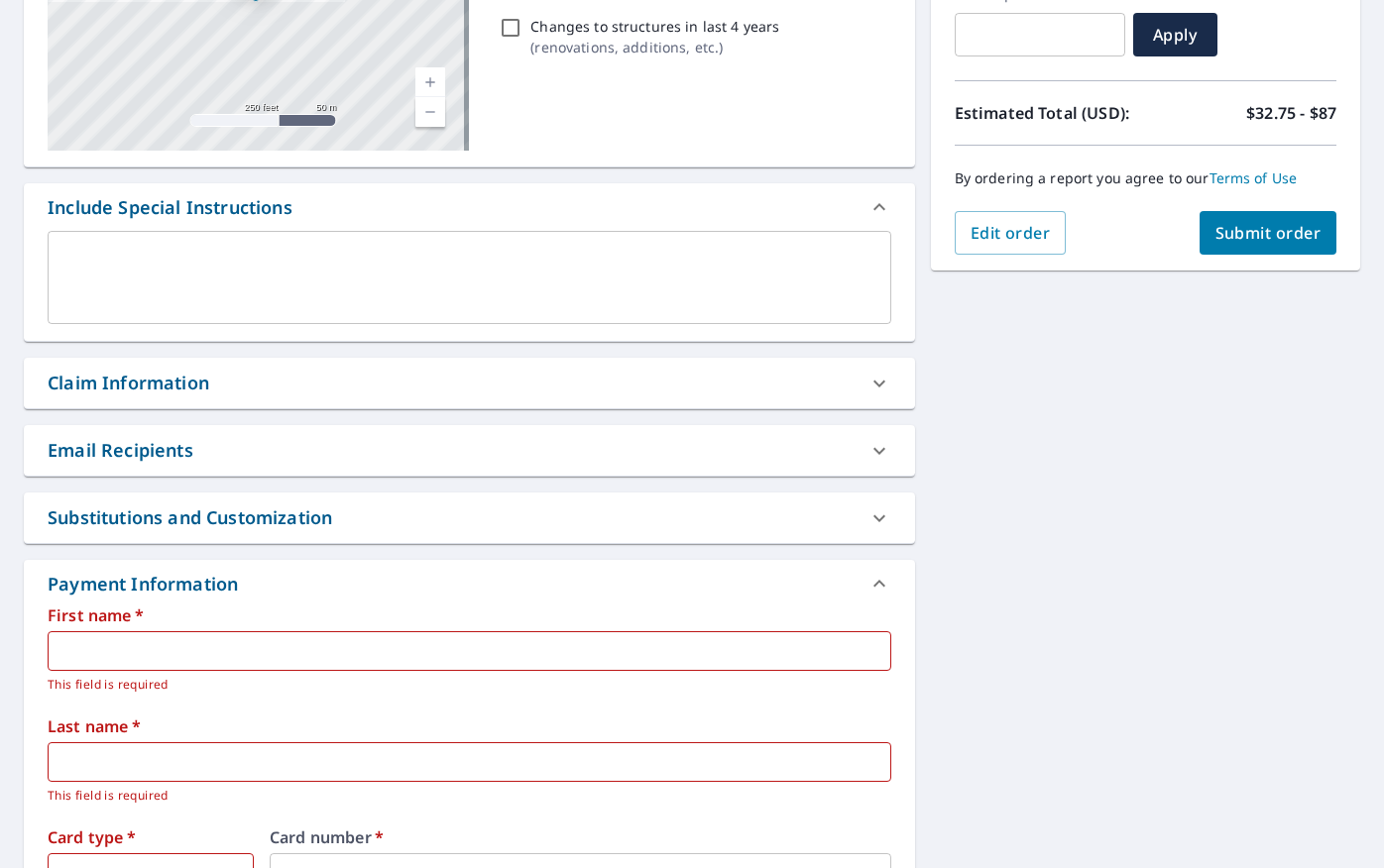 scroll, scrollTop: 396, scrollLeft: 0, axis: vertical 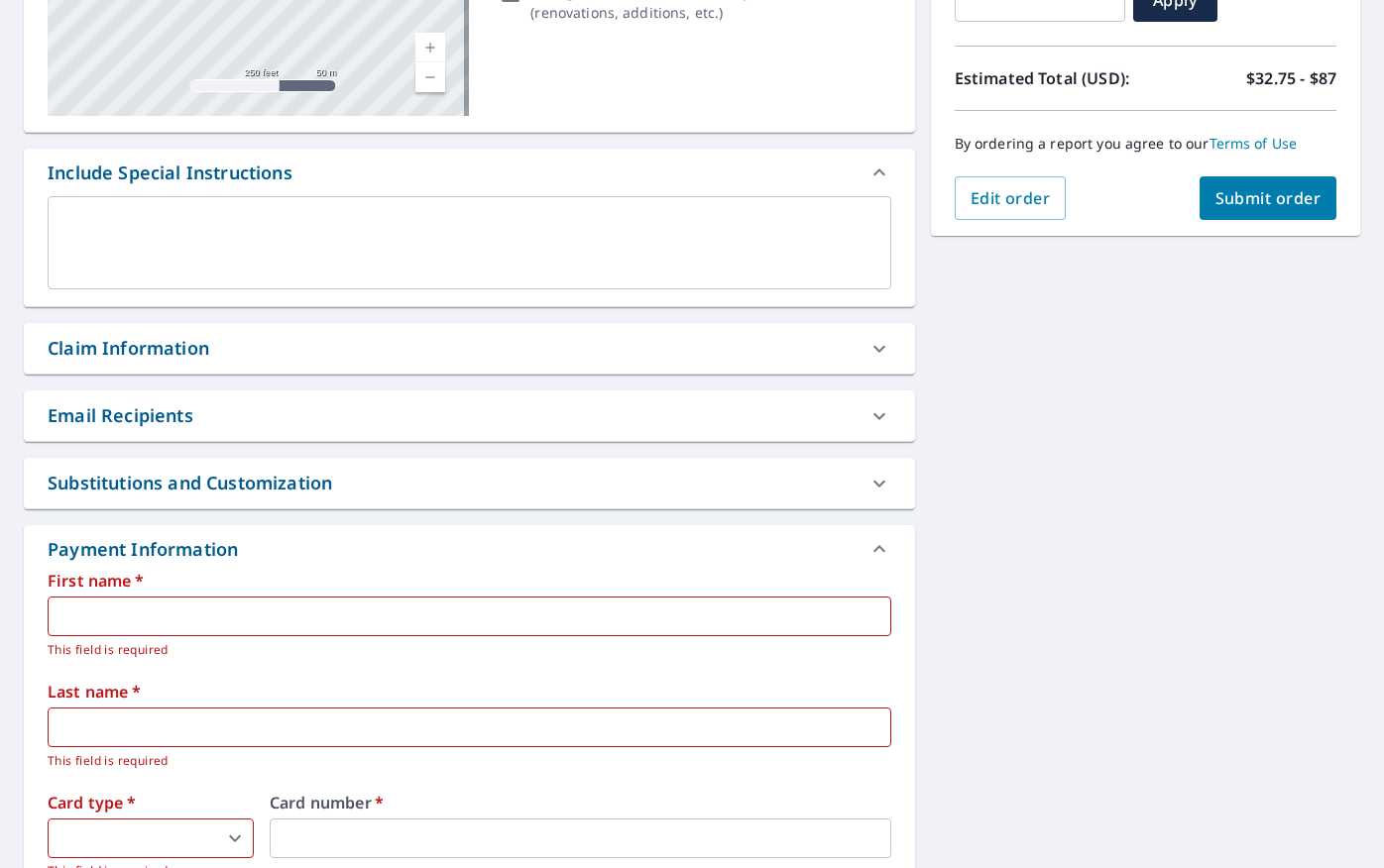 click at bounding box center [469, 616] 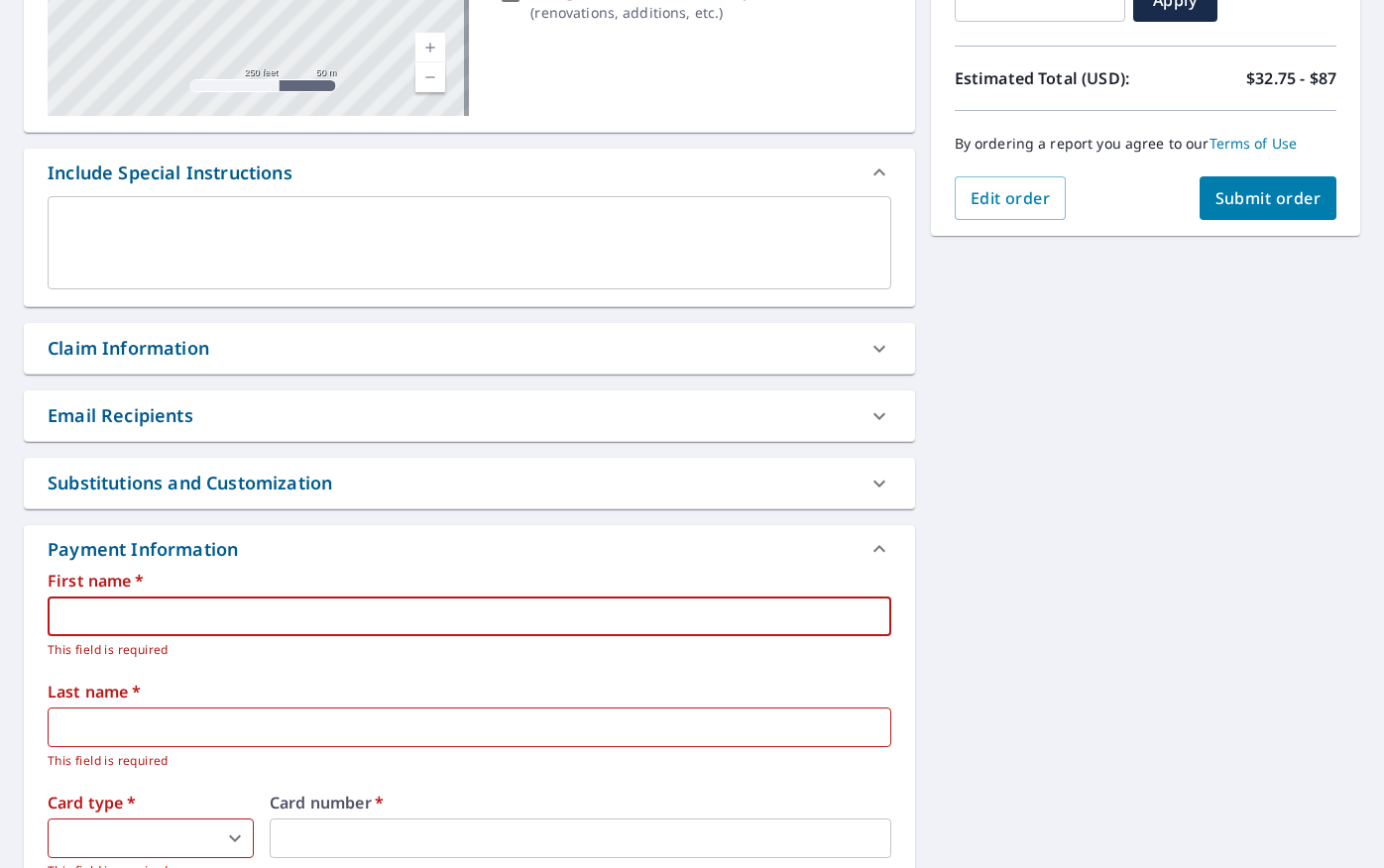 type on "[FIRST]" 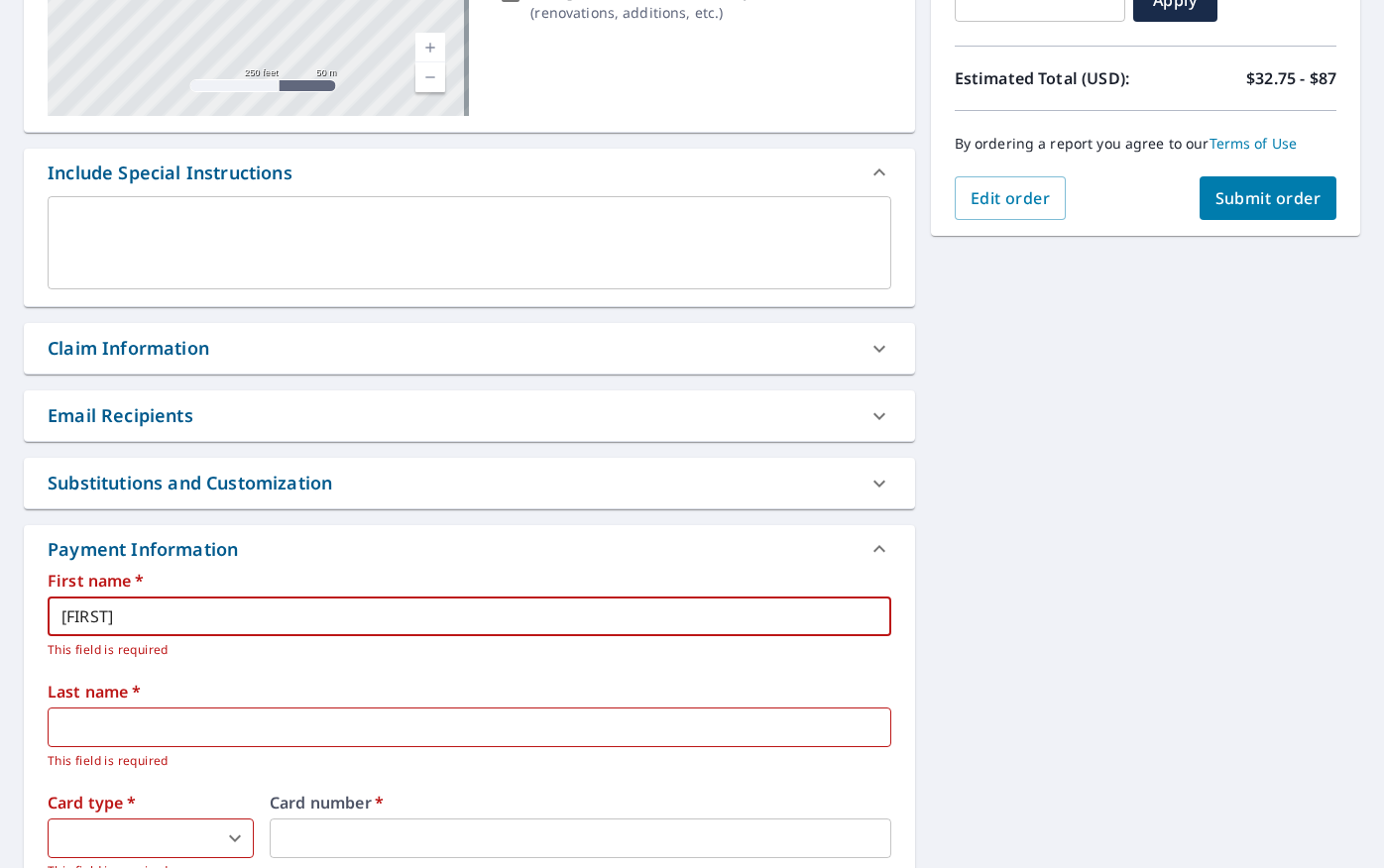 type on "[CITY]" 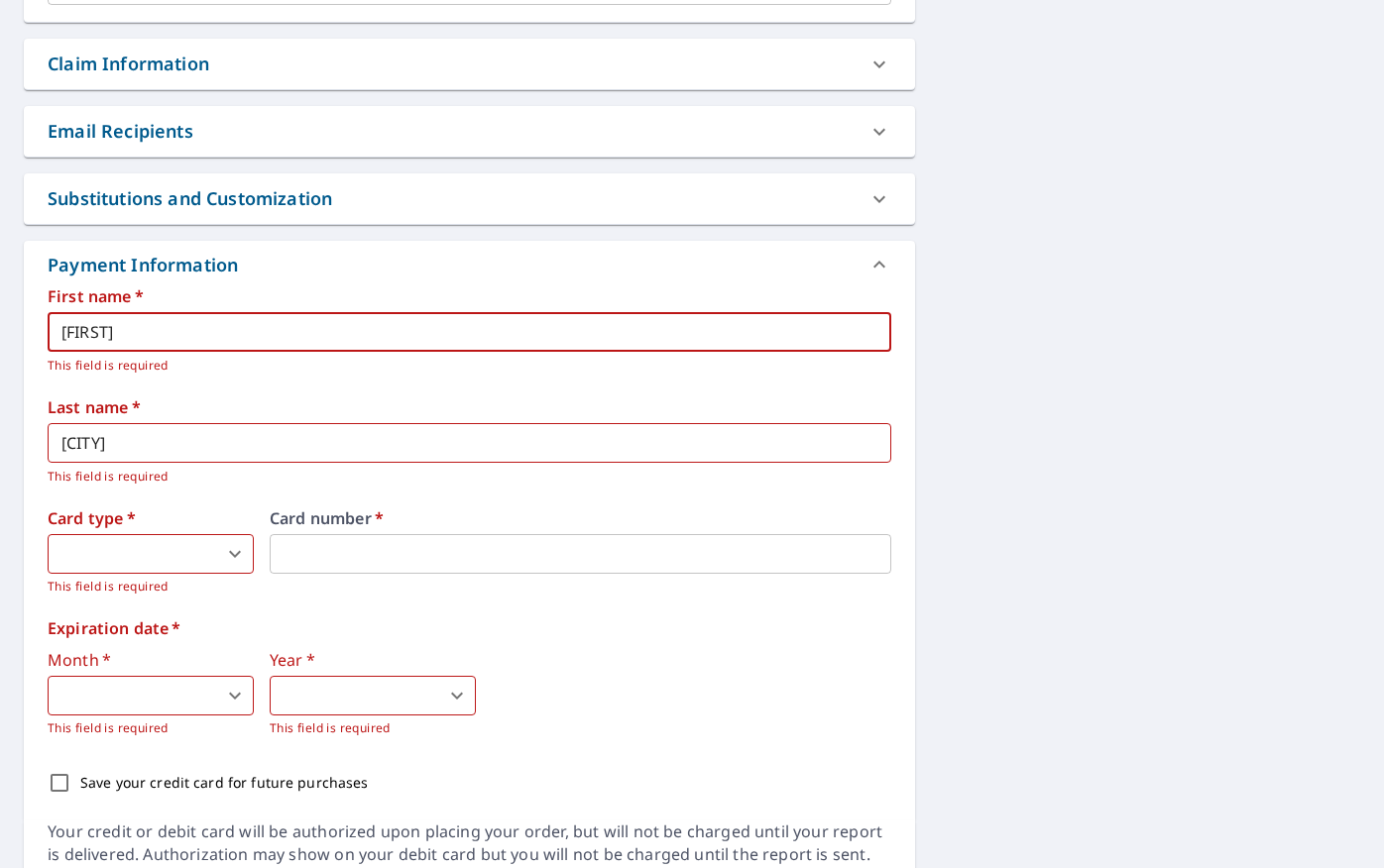 scroll, scrollTop: 761, scrollLeft: 0, axis: vertical 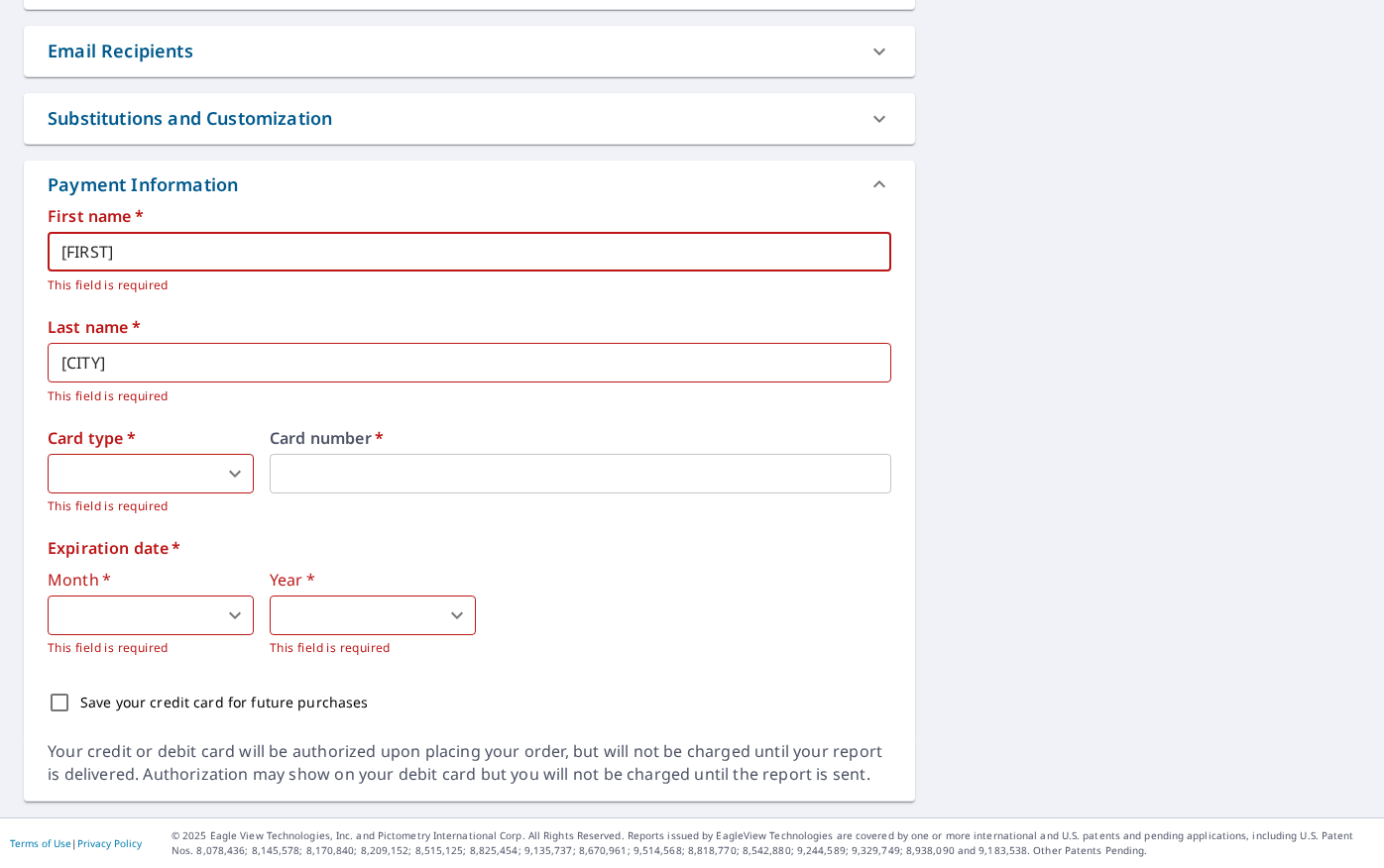 click on "[FIRST] [LAST]
Dashboard Order History Cancel Order [FIRST] Dashboard / Finalize Order Finalize Order [NUMBER] W Mineral Point Rd [CITY], WI [POSTAL_CODE] Aerial Road A standard road map Aerial A detailed look from above Labels Labels [NUMBER] feet [NUMBER] m © [YEAR] TomTom, © Vexcel Imaging, © [YEAR] Microsoft Corporation,   © OpenStreetMap Terms PROPERTY TYPE Residential BUILDING ID [NUMBER] W Mineral Point Rd, [CITY], WI, [POSTAL_CODE] Changes to structures in last [NUMBER] years ( renovations, additions, etc. ) Include Special Instructions x ​ Claim Information Claim number ​ Claim information ​ PO number ​ Date of loss ​ Cat ID ​ Email Recipients Your reports will be sent to ​ [EMAIL]. ​ Edit Contact Information. Send a copy of the report to: ​ Substitutions and Customization Roof measurement report substitutions If a Premium Report is unavailable send me an Extended Coverage 3D Report: Yes No Ask If an Extended Coverage 3D Report is unavailable send me an Extended Coverage 2D Report: Yes No Ask Yes No Ask DXF RXF XML ​ * *" at bounding box center (692, 434) 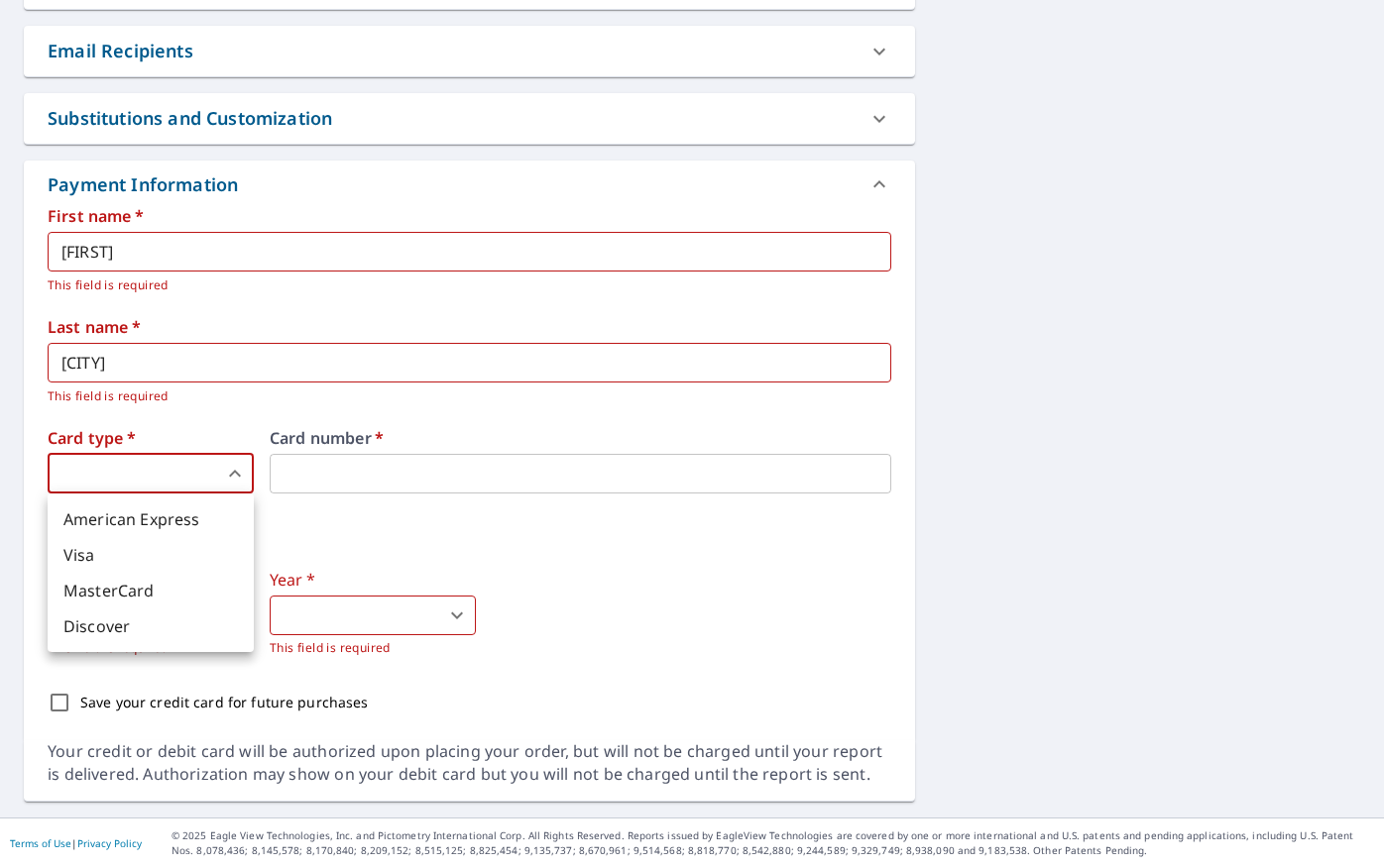 click on "MasterCard" at bounding box center [151, 591] 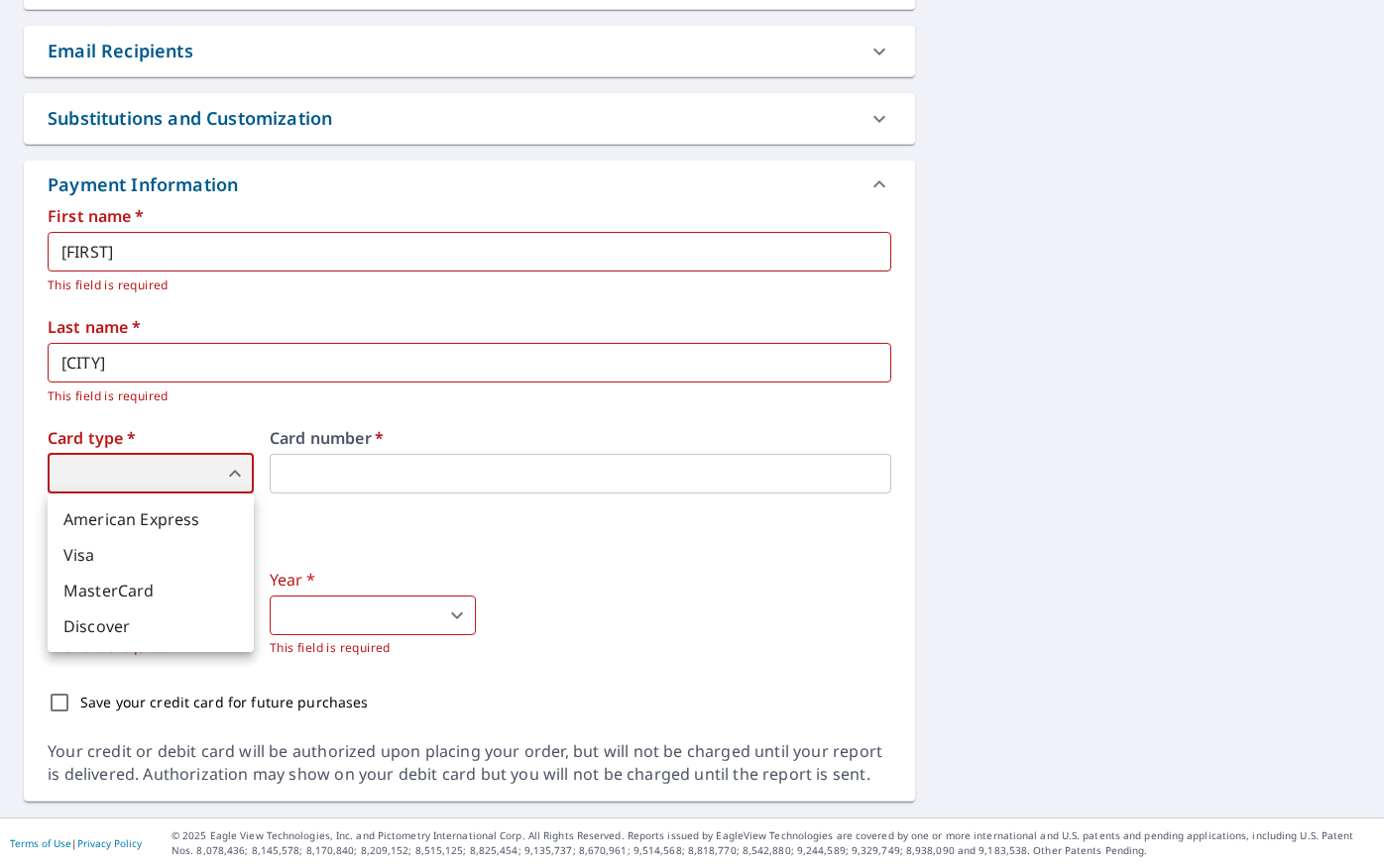 type on "3" 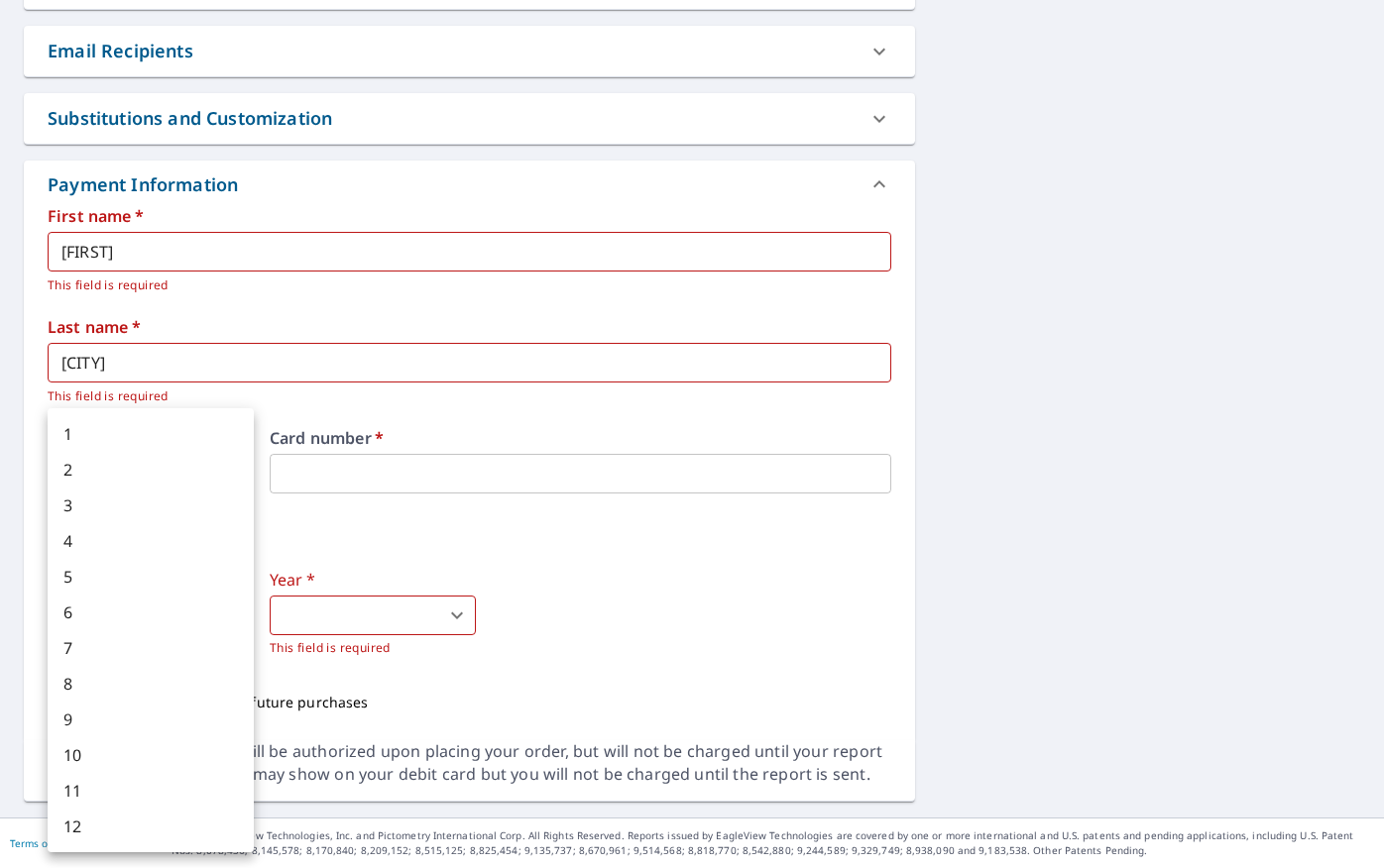 click on "[FIRST] [LAST]
Dashboard Order History Cancel Order [FIRST] Dashboard / Finalize Order Finalize Order [NUMBER] W Mineral Point Rd [CITY], WI [POSTAL_CODE] Aerial Road A standard road map Aerial A detailed look from above Labels Labels [NUMBER] feet [NUMBER] m © [YEAR] TomTom, © Vexcel Imaging, © [YEAR] Microsoft Corporation,   © OpenStreetMap Terms PROPERTY TYPE Residential BUILDING ID [NUMBER] W Mineral Point Rd, [CITY], WI, [POSTAL_CODE] Changes to structures in last [NUMBER] years ( renovations, additions, etc. ) Include Special Instructions x ​ Claim Information Claim number ​ Claim information ​ PO number ​ Date of loss ​ Cat ID ​ Email Recipients Your reports will be sent to ​ [EMAIL]. ​ Edit Contact Information. Send a copy of the report to: ​ Substitutions and Customization Roof measurement report substitutions If a Premium Report is unavailable send me an Extended Coverage 3D Report: Yes No Ask If an Extended Coverage 3D Report is unavailable send me an Extended Coverage 2D Report: Yes No Ask Yes No Ask DXF RXF XML ​ * *" at bounding box center (692, 434) 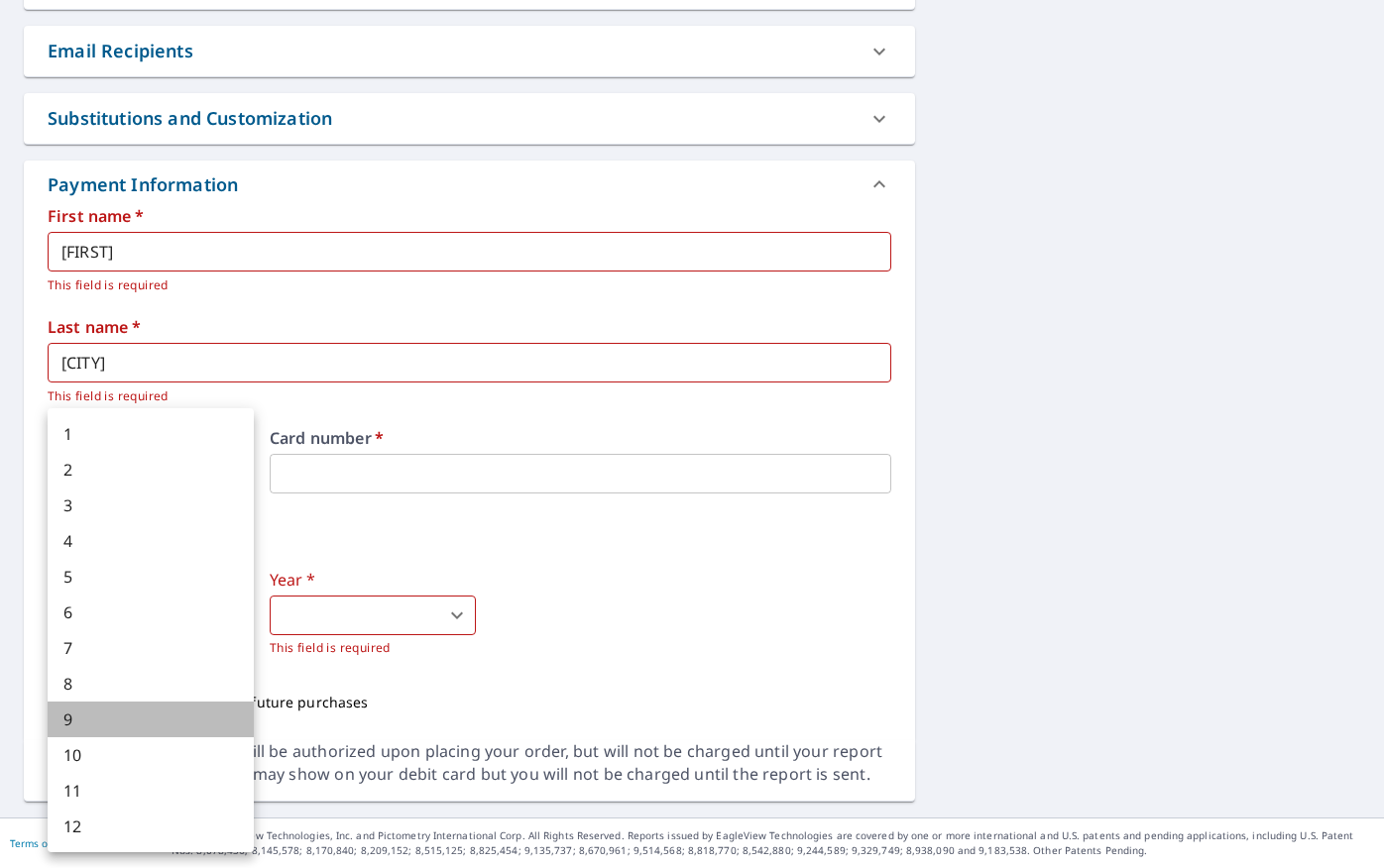click on "9" at bounding box center (151, 719) 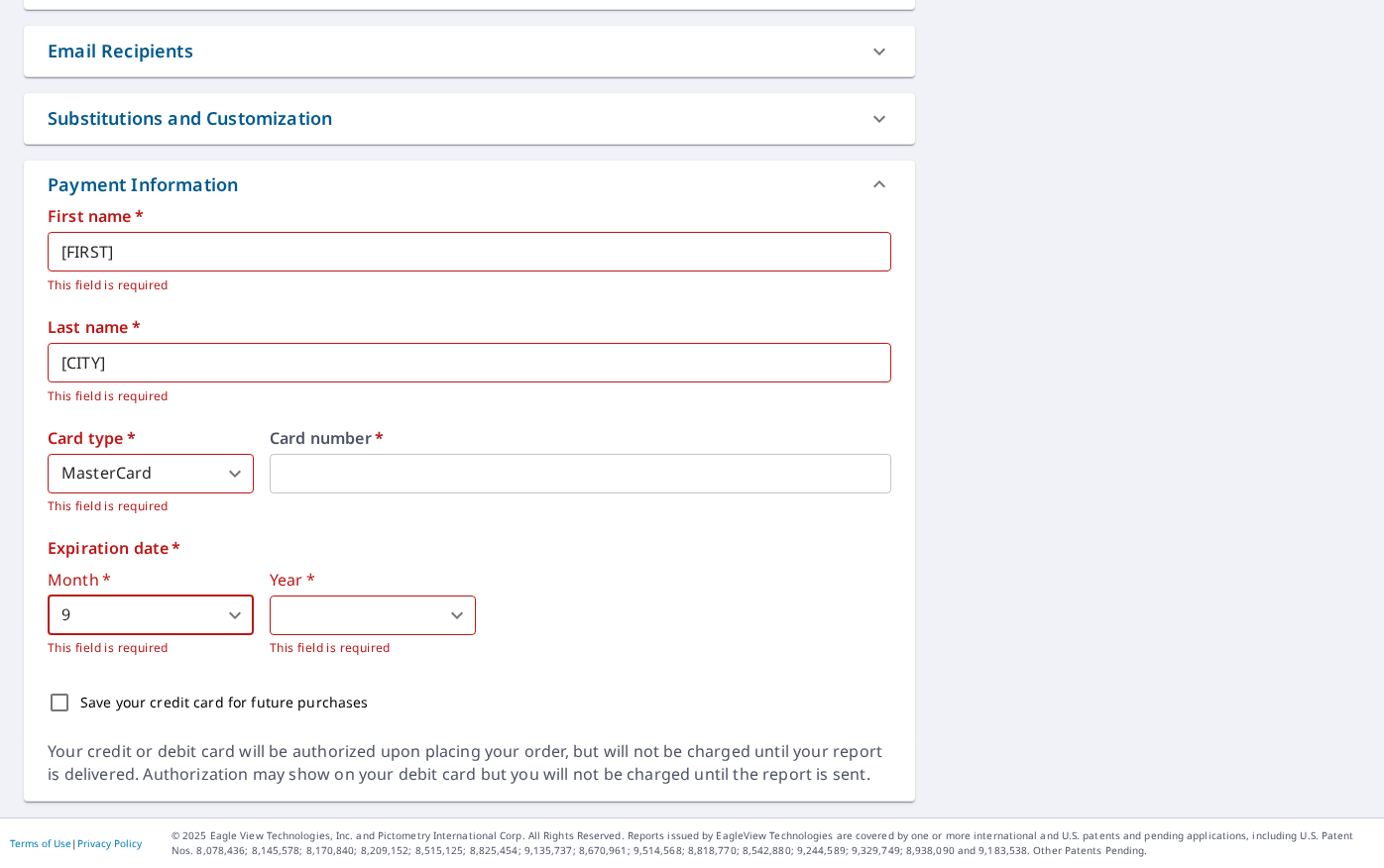 click on "[FIRST] [LAST]
Dashboard Order History Cancel Order [FIRST] Dashboard / Finalize Order Finalize Order [NUMBER] W Mineral Point Rd [CITY], WI [POSTAL_CODE] Aerial Road A standard road map Aerial A detailed look from above Labels Labels [NUMBER] feet [NUMBER] m © [YEAR] TomTom, © Vexcel Imaging, © [YEAR] Microsoft Corporation,   © OpenStreetMap Terms PROPERTY TYPE Residential BUILDING ID [NUMBER] W Mineral Point Rd, [CITY], WI, [POSTAL_CODE] Changes to structures in last [NUMBER] years ( renovations, additions, etc. ) Include Special Instructions x ​ Claim Information Claim number ​ Claim information ​ PO number ​ Date of loss ​ Cat ID ​ Email Recipients Your reports will be sent to ​ [EMAIL]. ​ Edit Contact Information. Send a copy of the report to: ​ Substitutions and Customization Roof measurement report substitutions If a Premium Report is unavailable send me an Extended Coverage 3D Report: Yes No Ask If an Extended Coverage 3D Report is unavailable send me an Extended Coverage 2D Report: Yes No Ask Yes No Ask DXF RXF XML ​ * *" at bounding box center [692, 434] 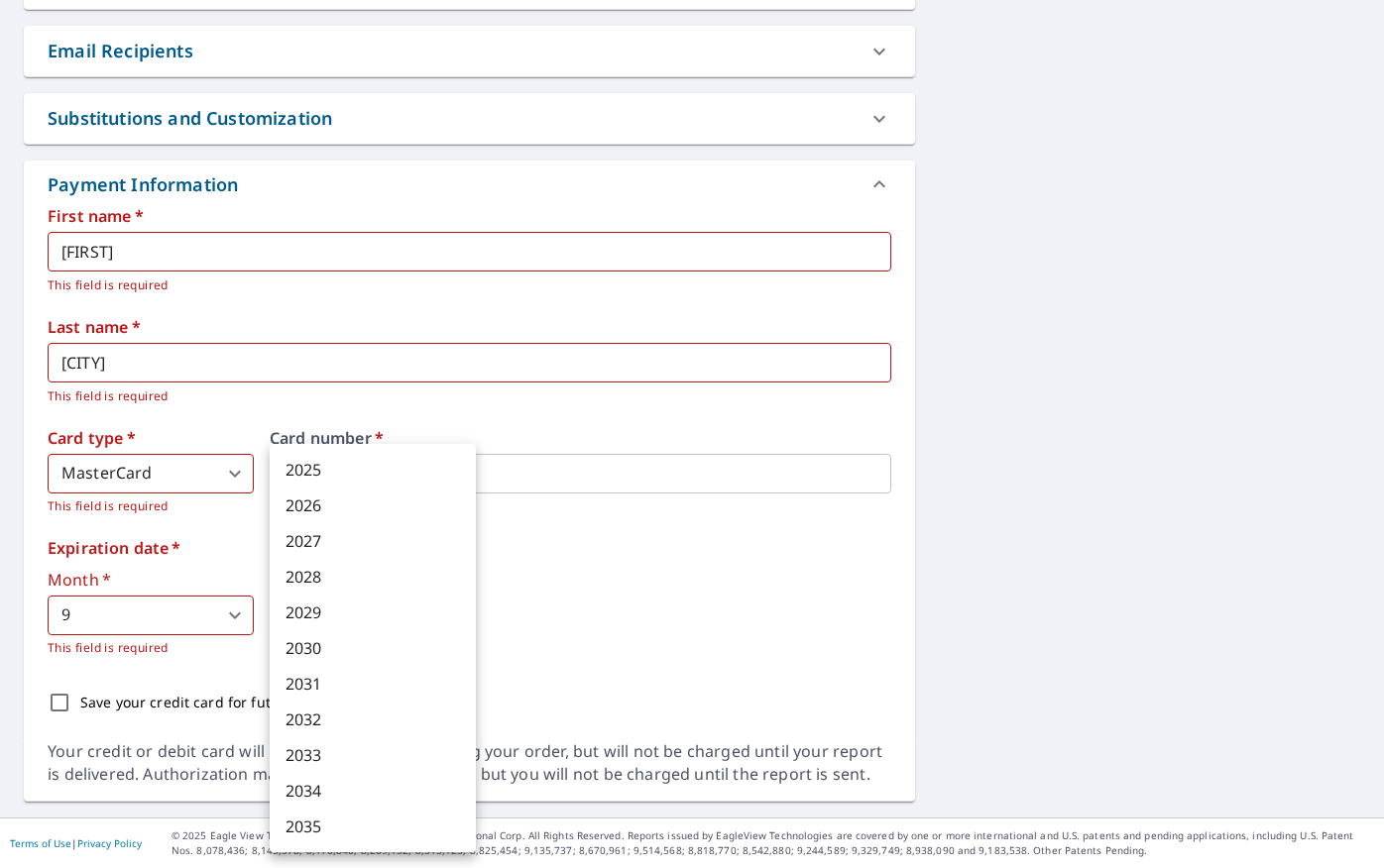 click on "2030" at bounding box center [373, 648] 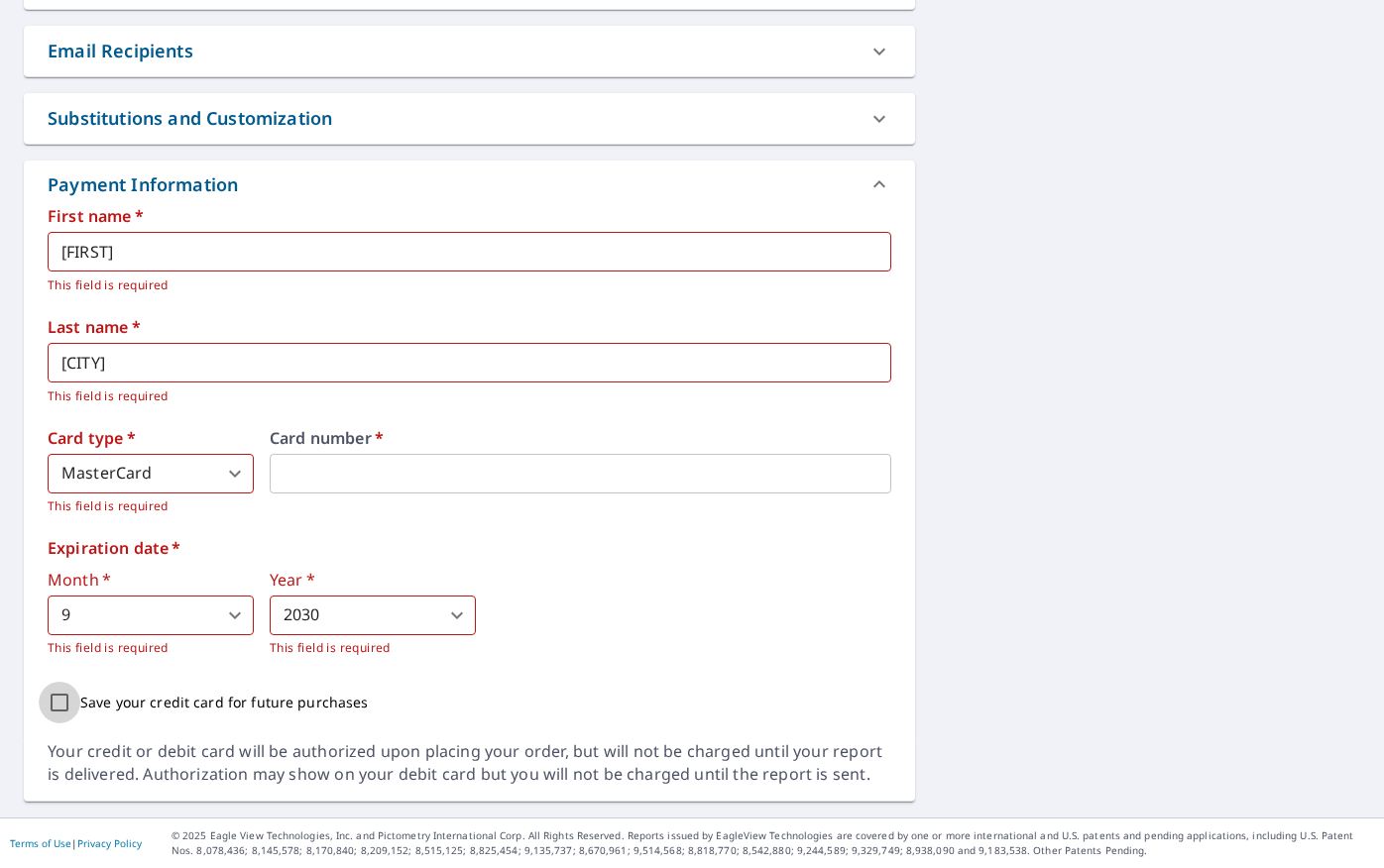click on "Save your credit card for future purchases" at bounding box center [59, 703] 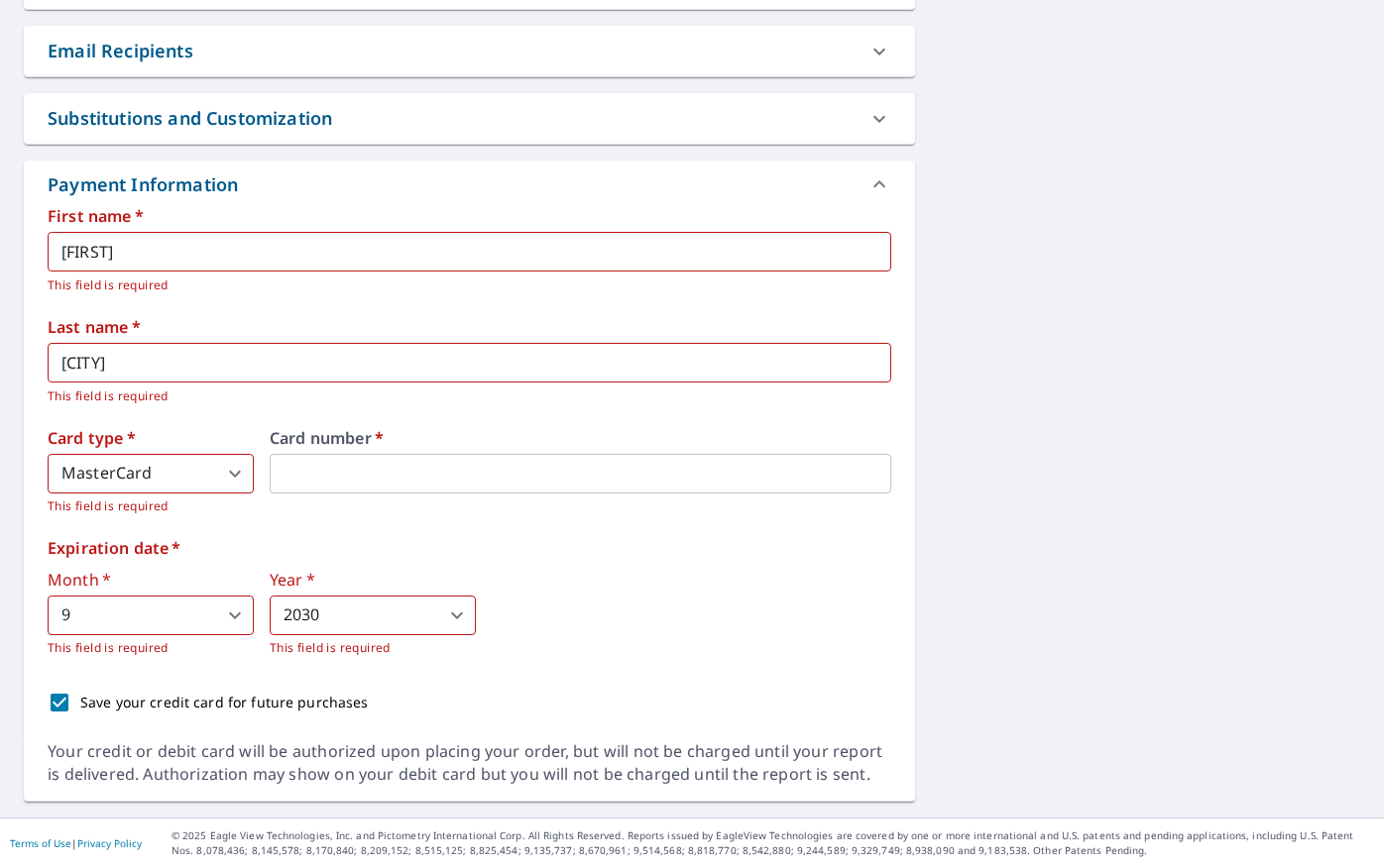 scroll, scrollTop: 266, scrollLeft: 0, axis: vertical 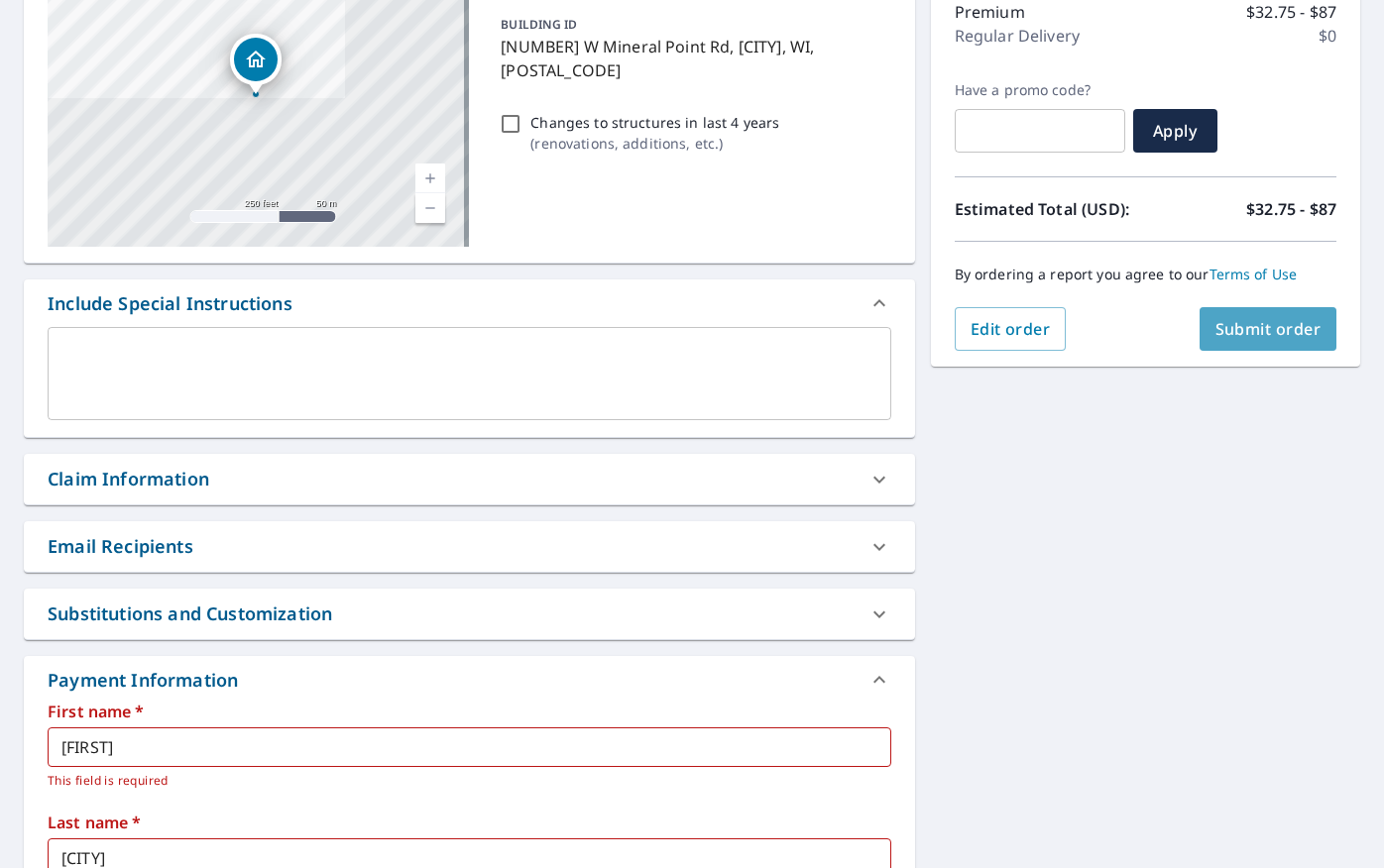 click on "Submit order" at bounding box center [1268, 329] 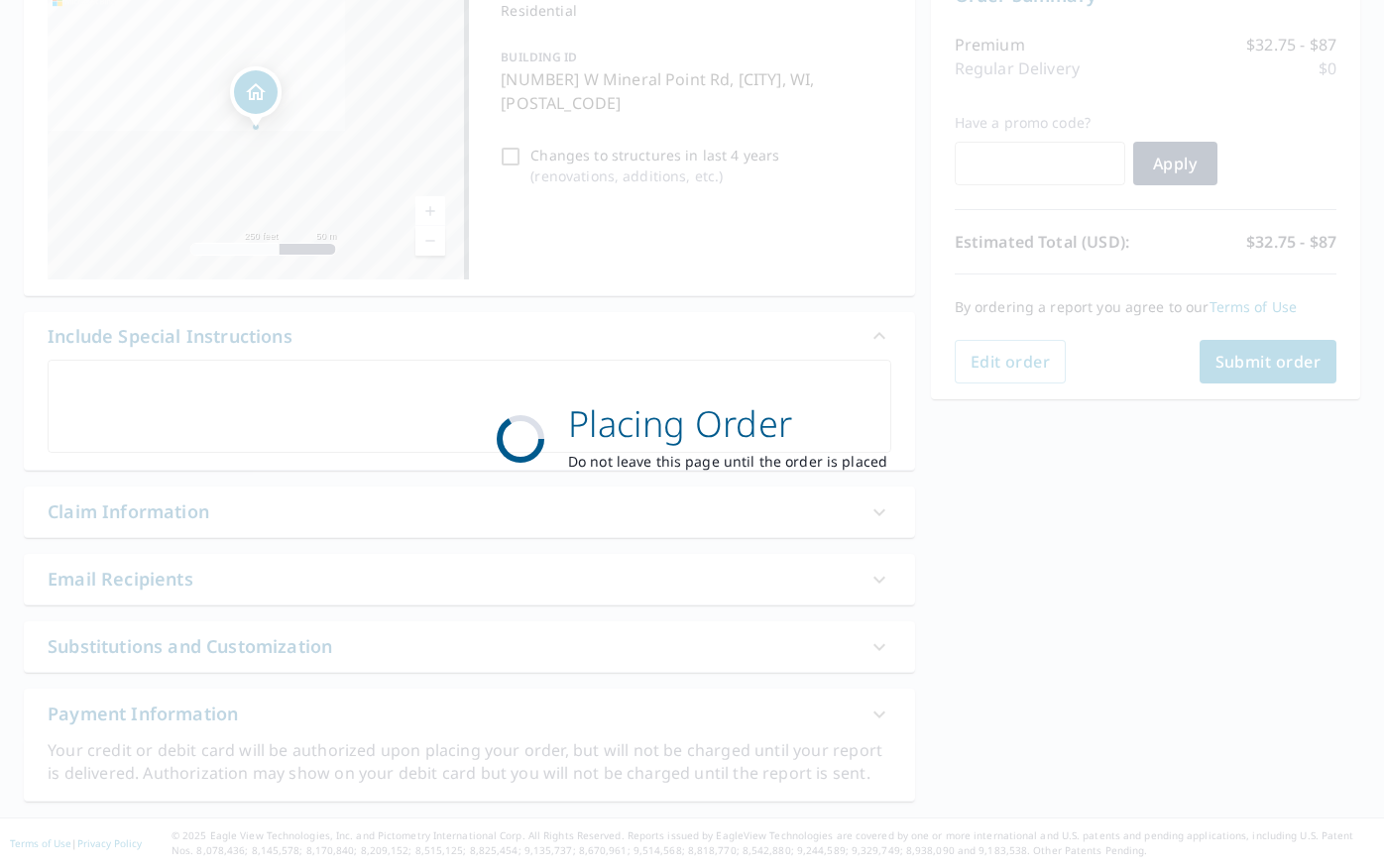 scroll, scrollTop: 233, scrollLeft: 0, axis: vertical 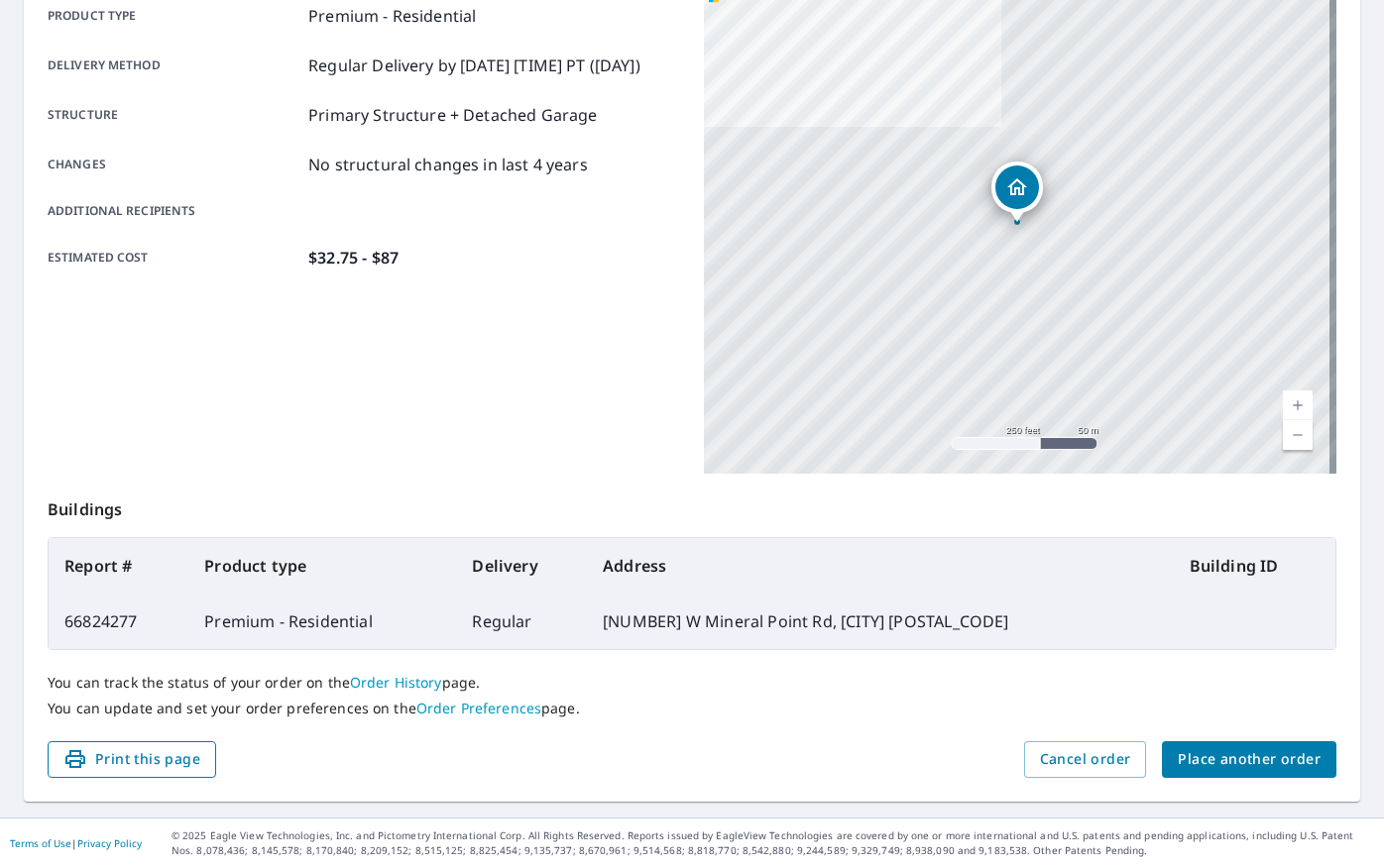 click on "Print this page" at bounding box center (132, 759) 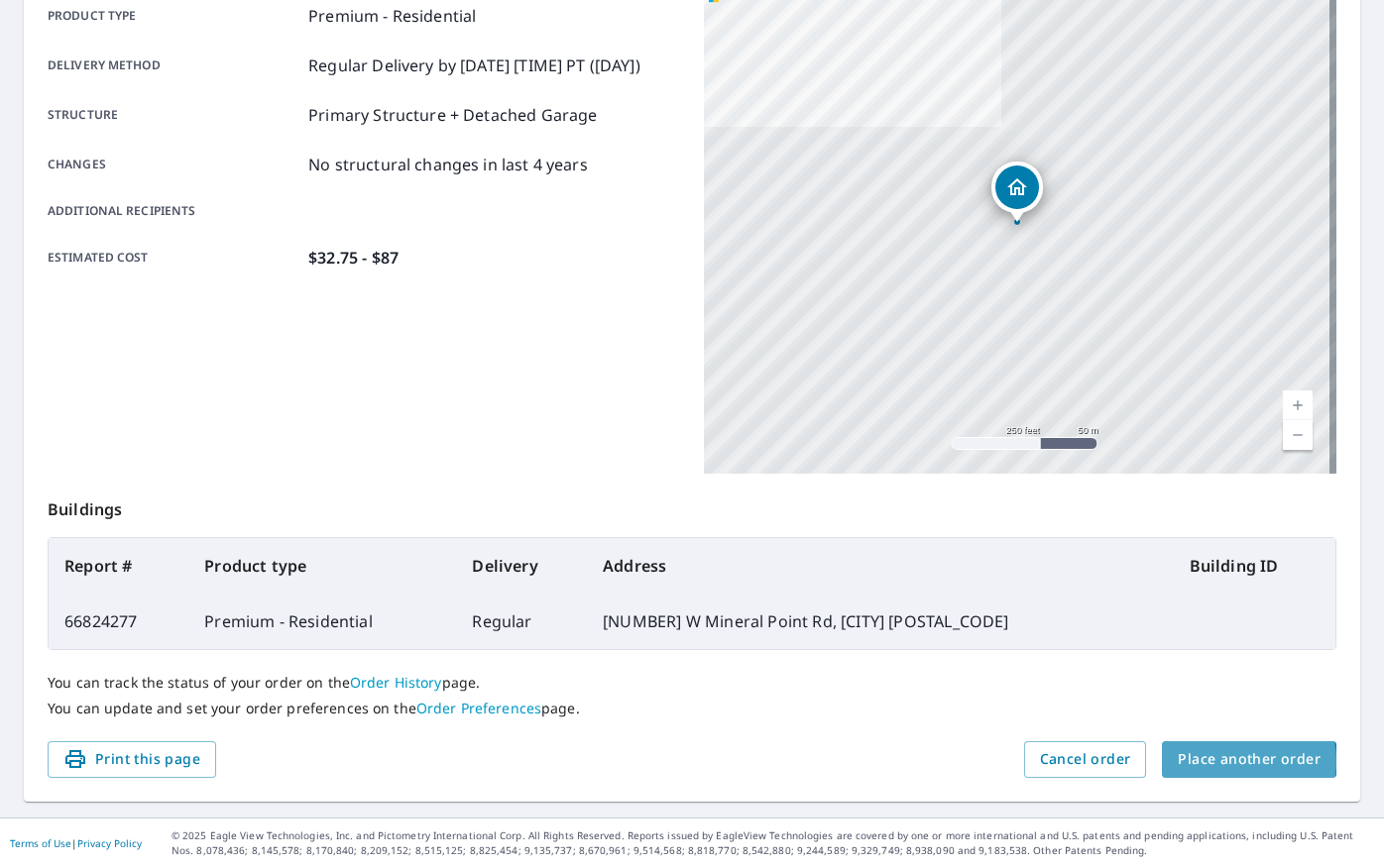 click on "Place another order" at bounding box center [1249, 759] 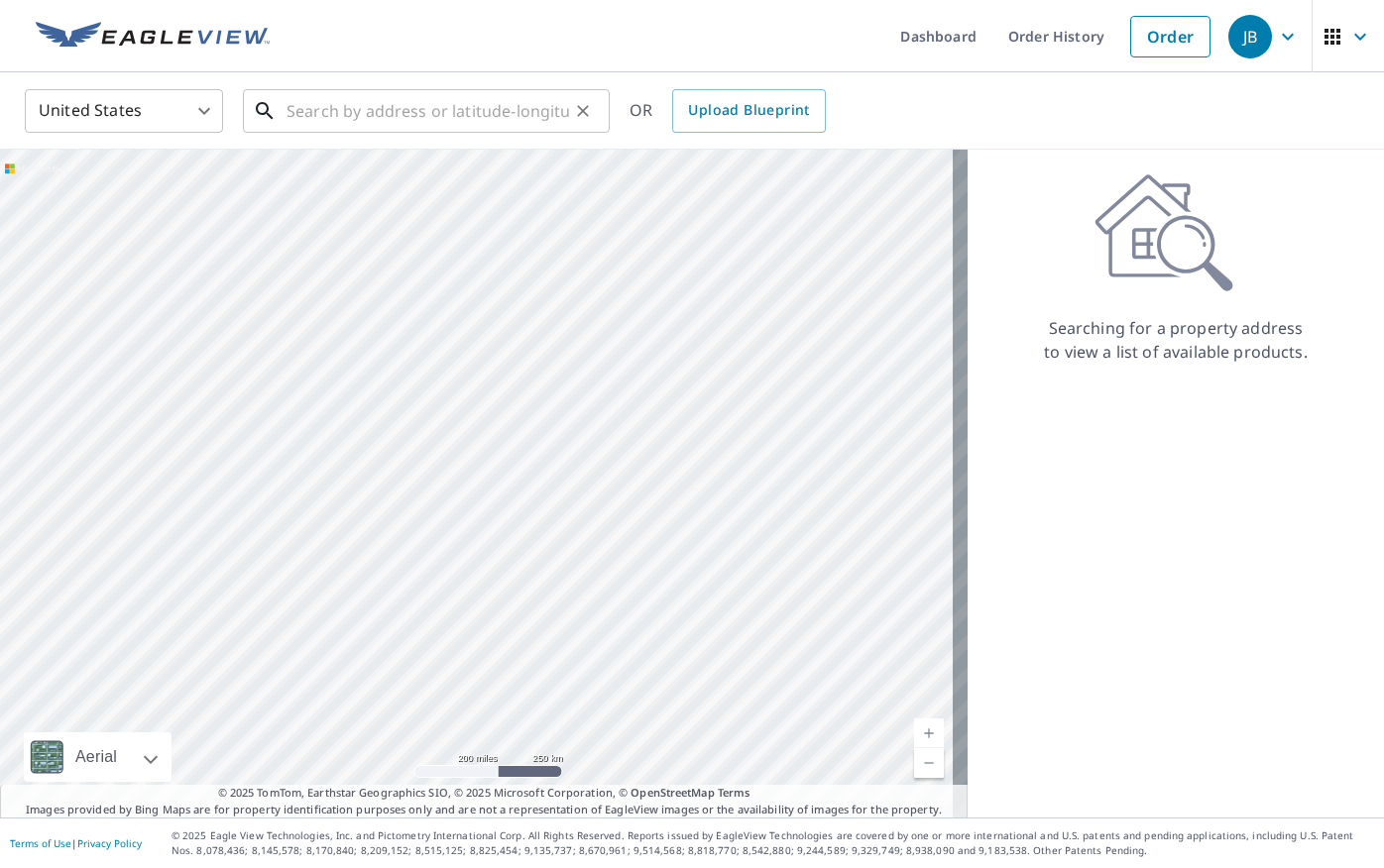 click at bounding box center [427, 111] 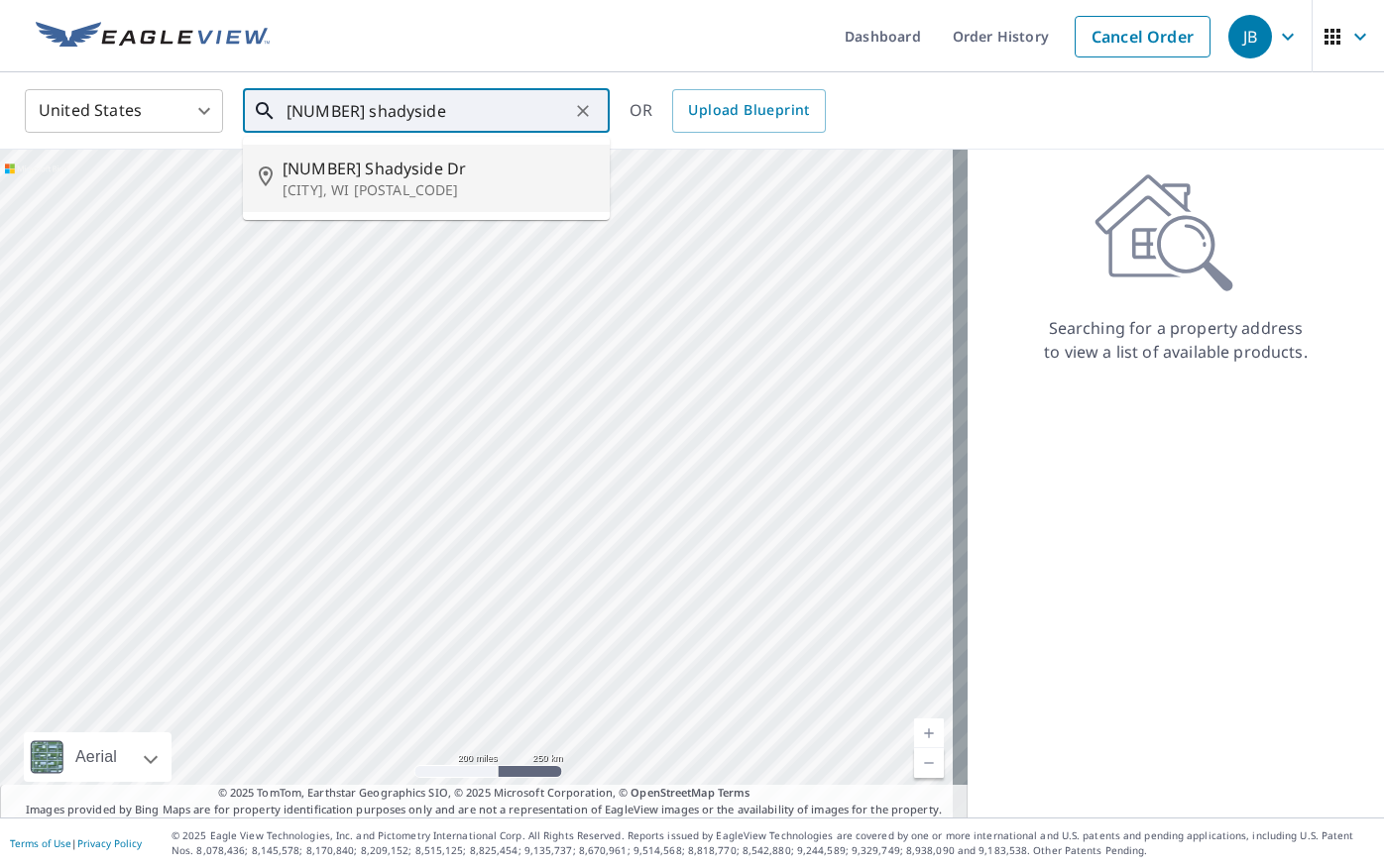 click on "[CITY], WI [POSTAL_CODE]" at bounding box center (438, 190) 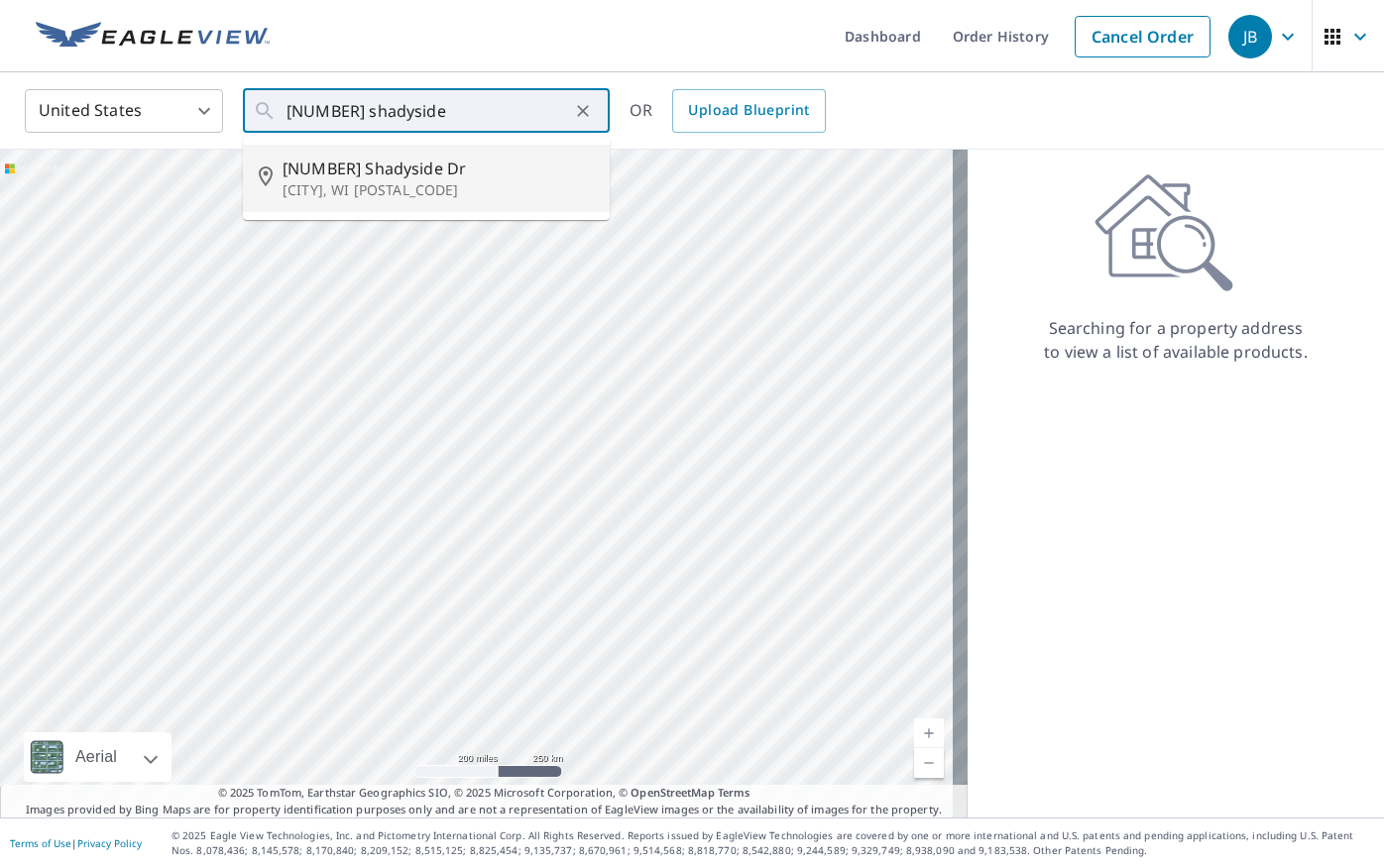 type on "[NUMBER] Shadyside Dr [CITY], WI [POSTAL_CODE]" 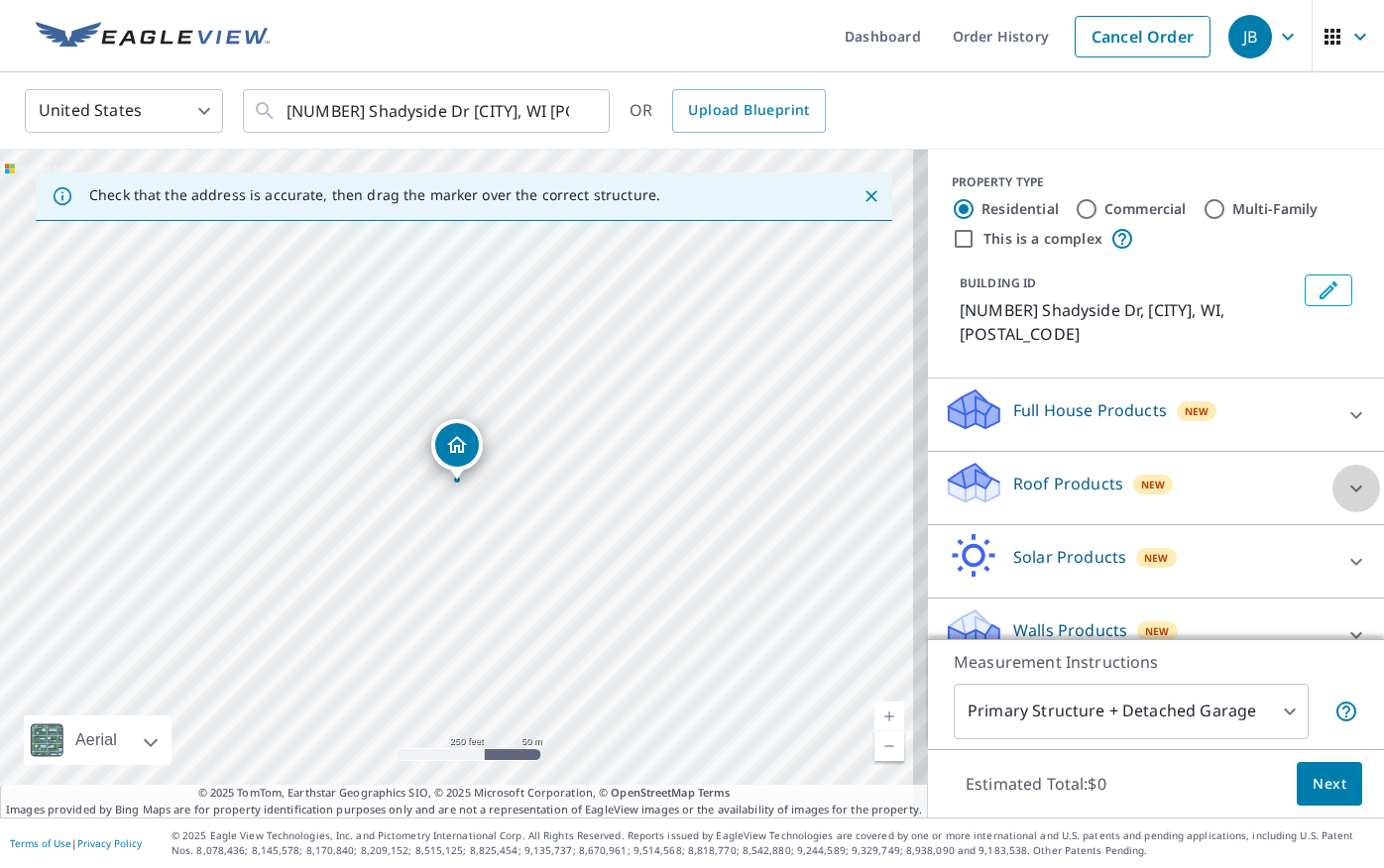 click 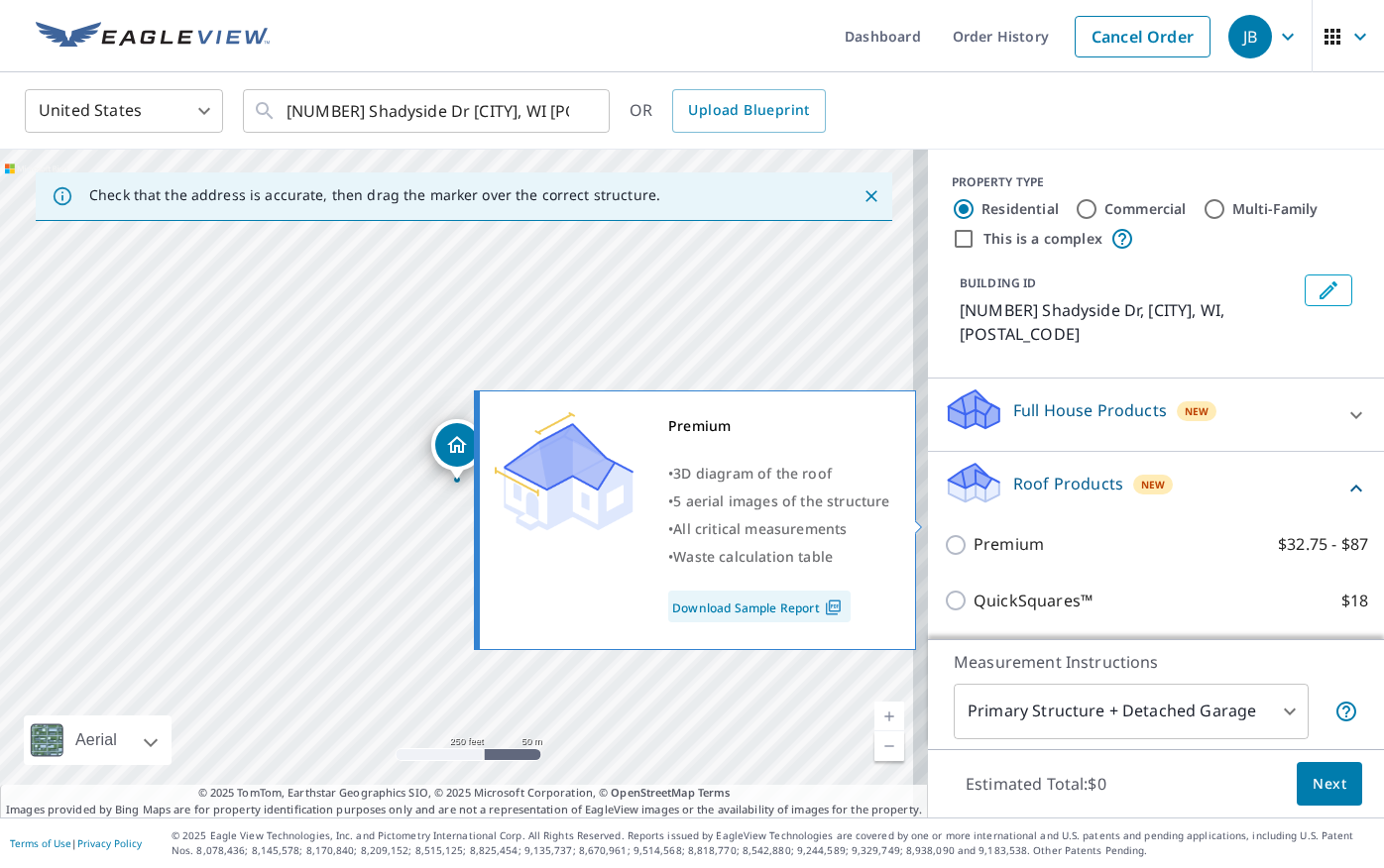 click on "Premium $32.75 - $87" at bounding box center [959, 545] 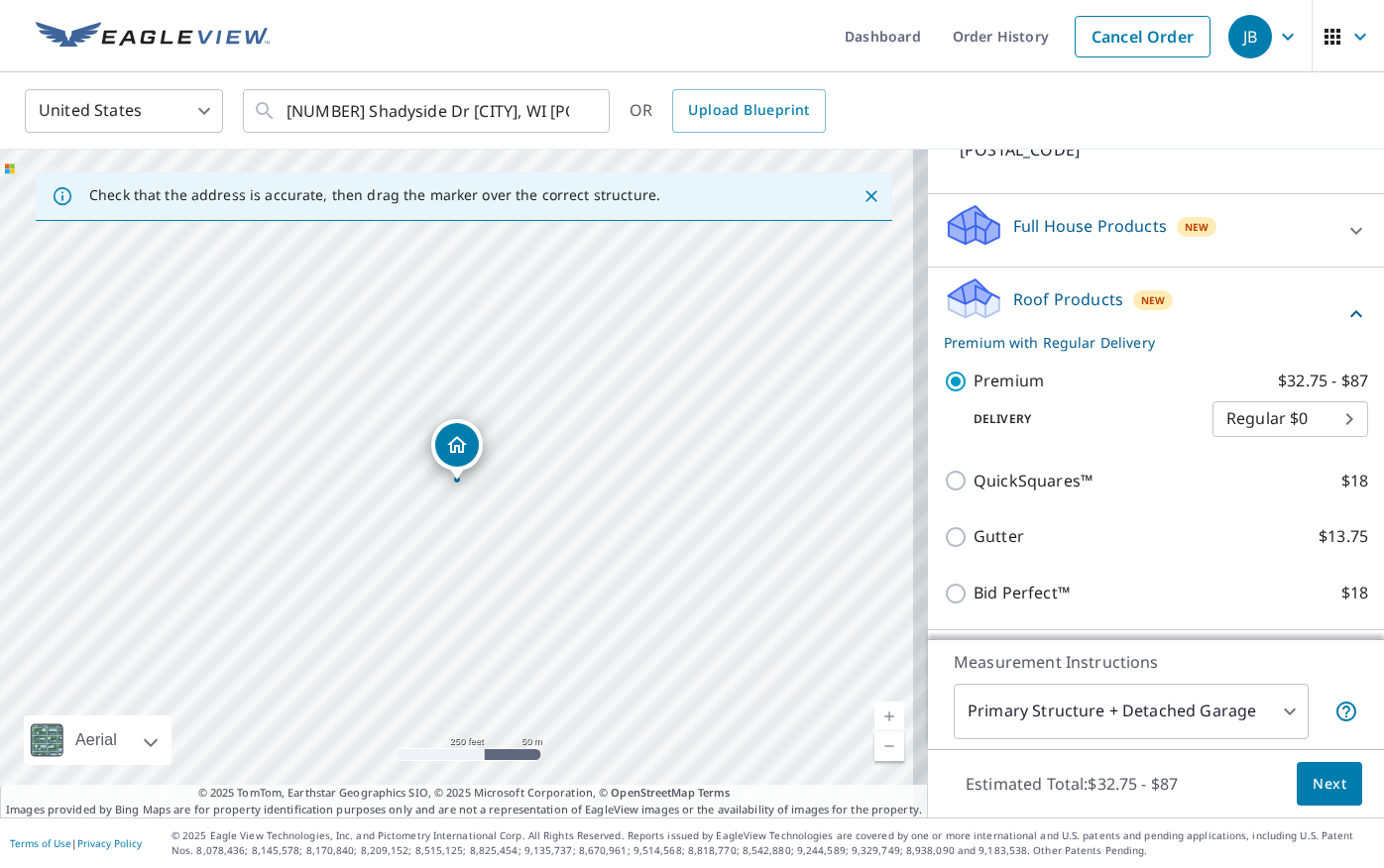 scroll, scrollTop: 198, scrollLeft: 0, axis: vertical 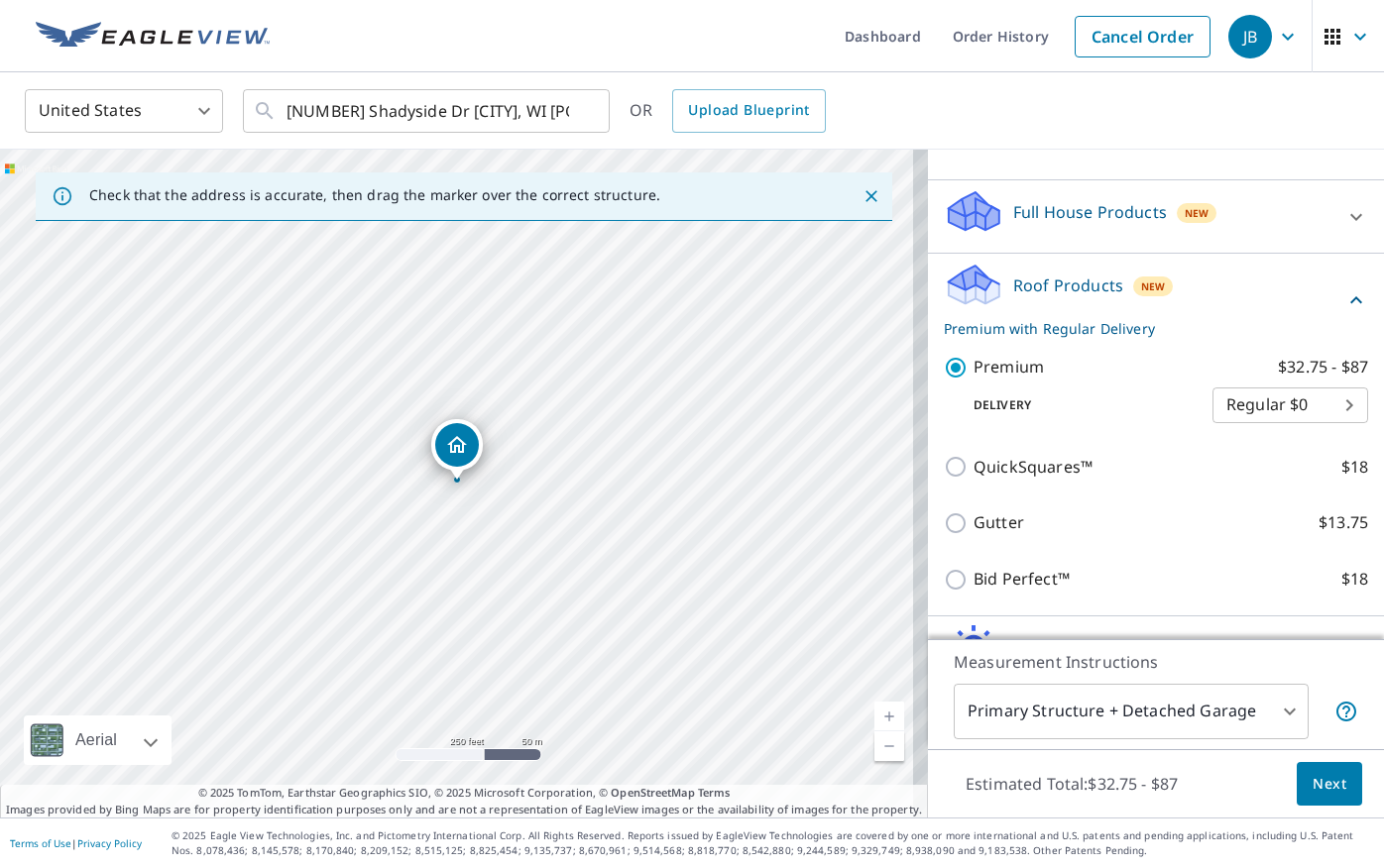 click on "Next" at bounding box center [1329, 784] 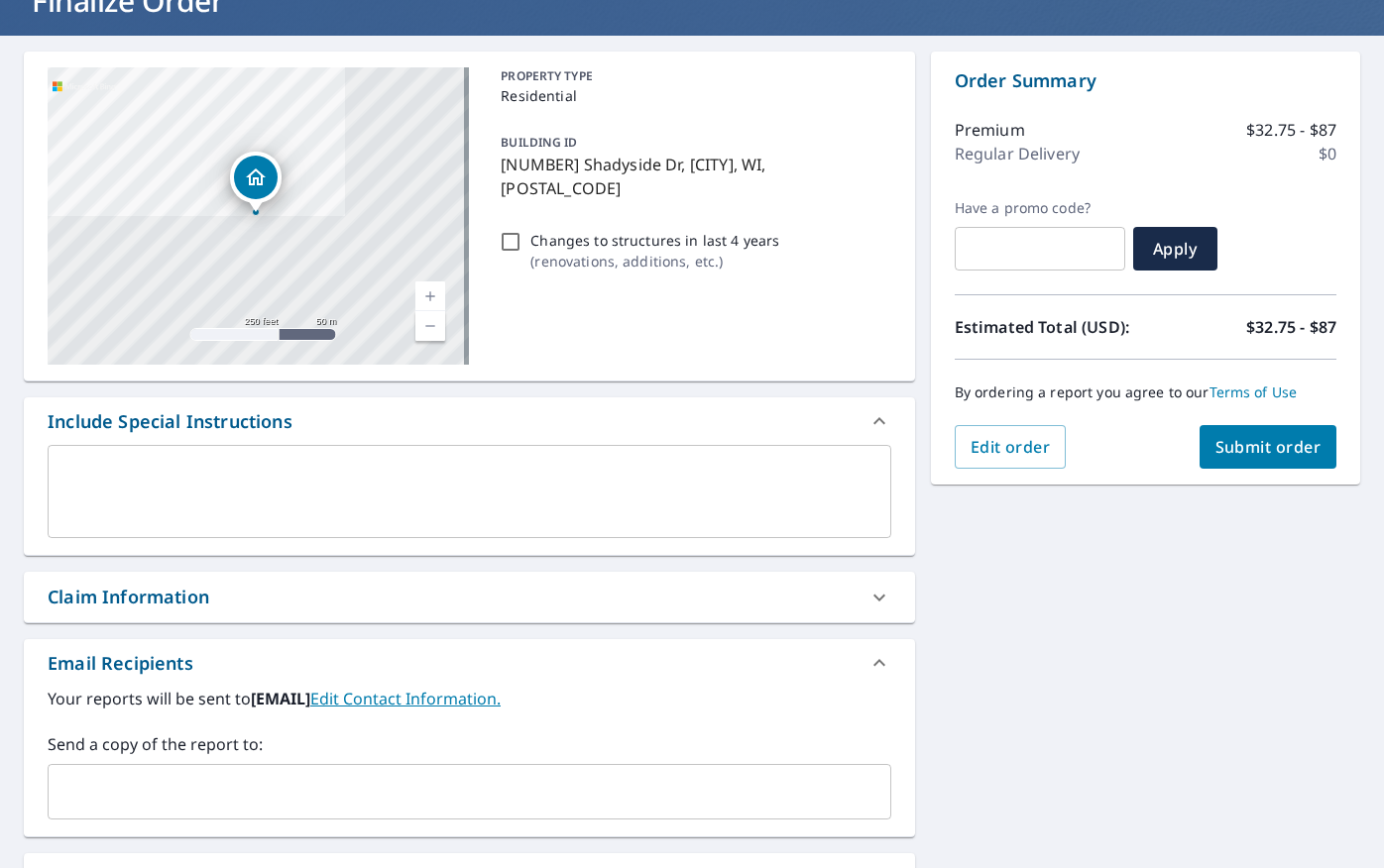 scroll, scrollTop: 82, scrollLeft: 0, axis: vertical 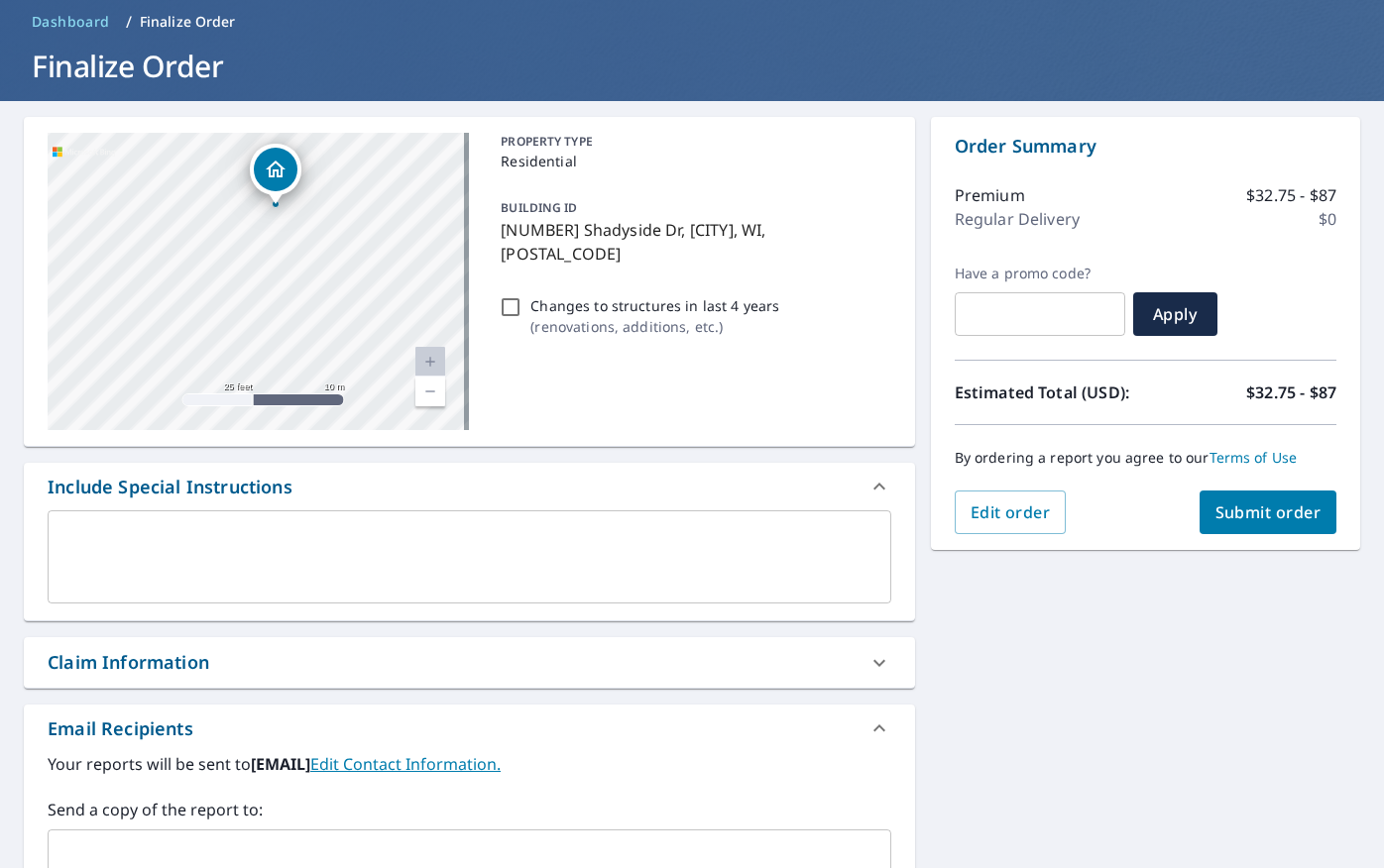 drag, startPoint x: 239, startPoint y: 276, endPoint x: 455, endPoint y: 264, distance: 216.33308 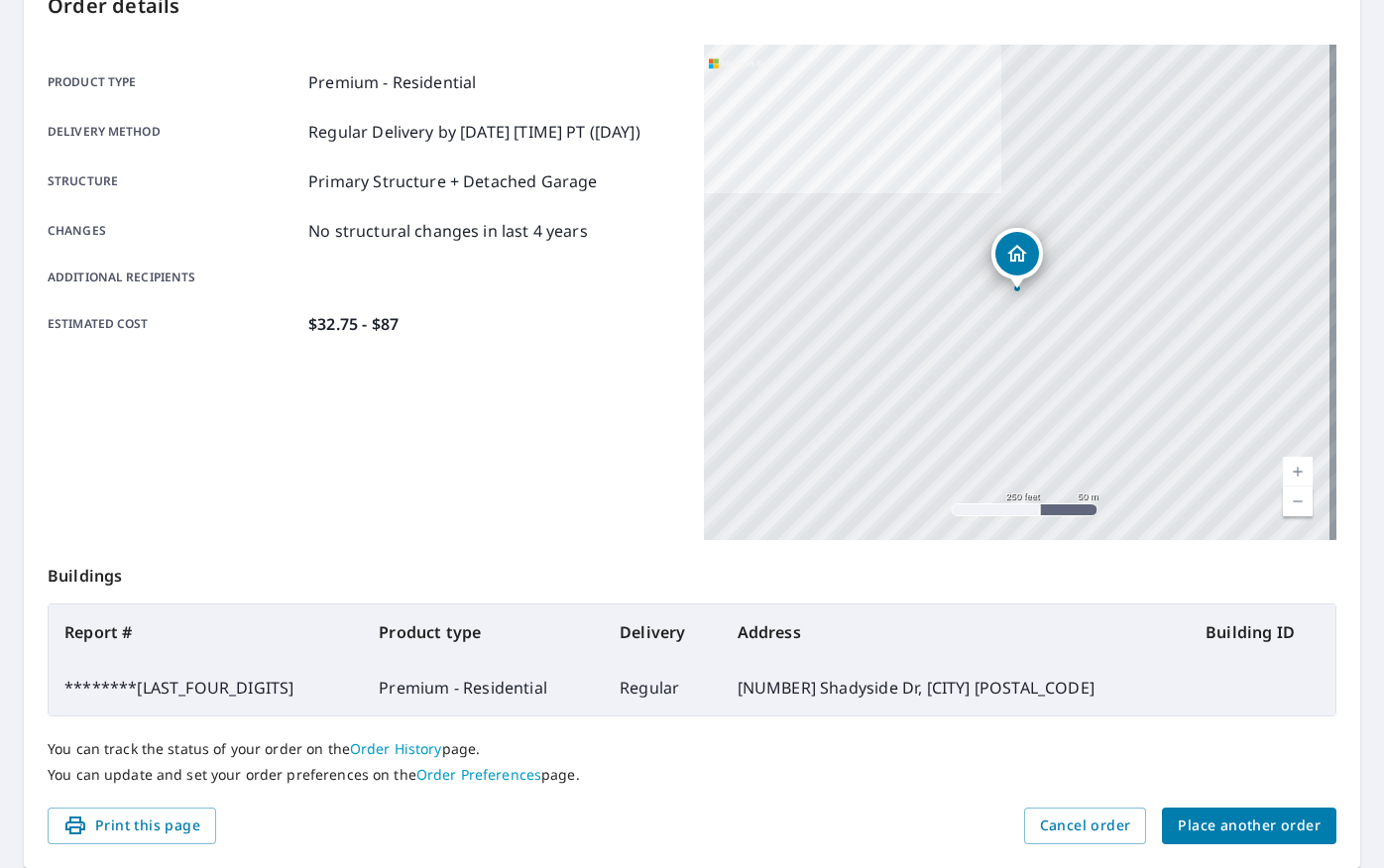 scroll, scrollTop: 298, scrollLeft: 0, axis: vertical 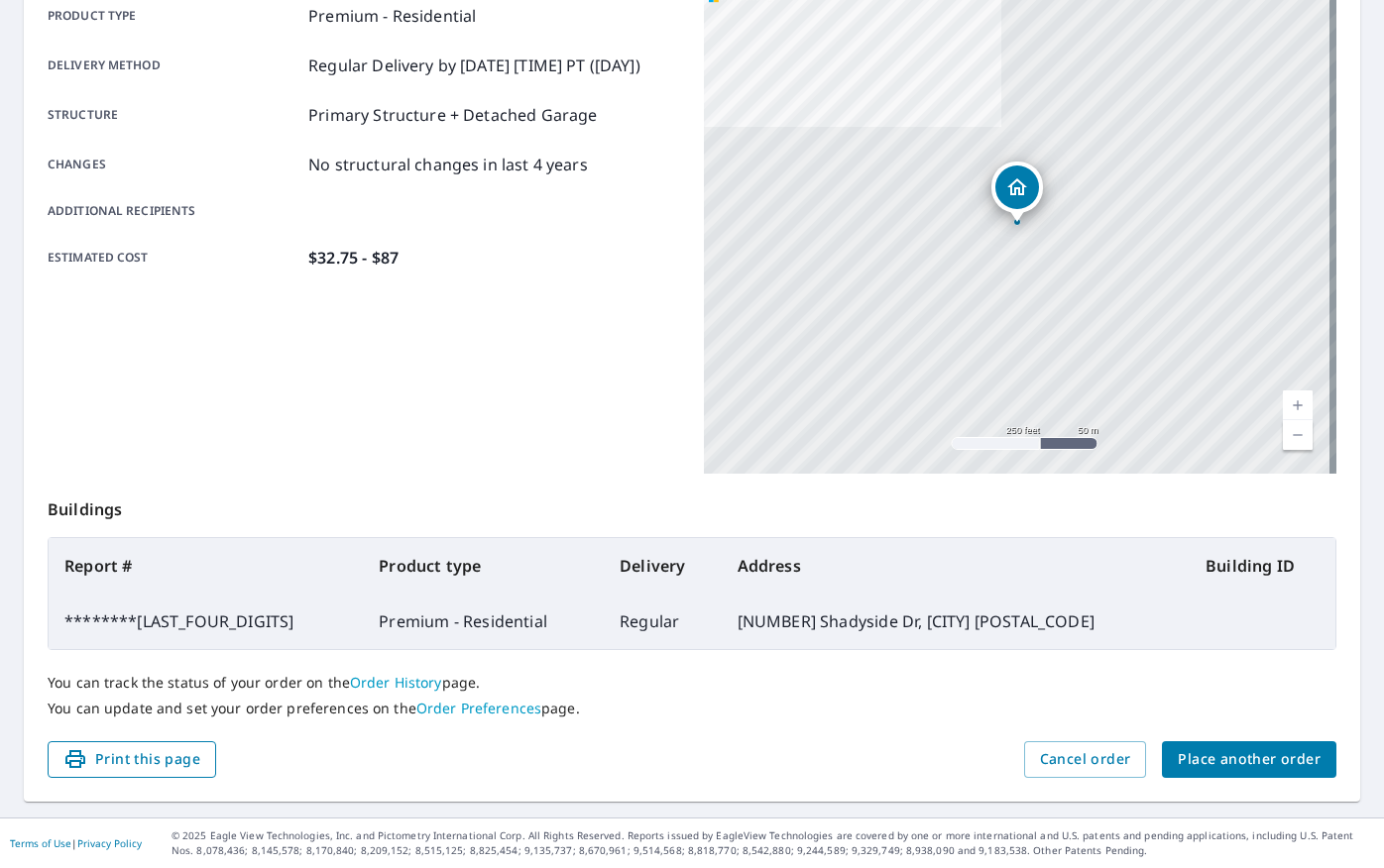 click on "Print this page" at bounding box center [132, 759] 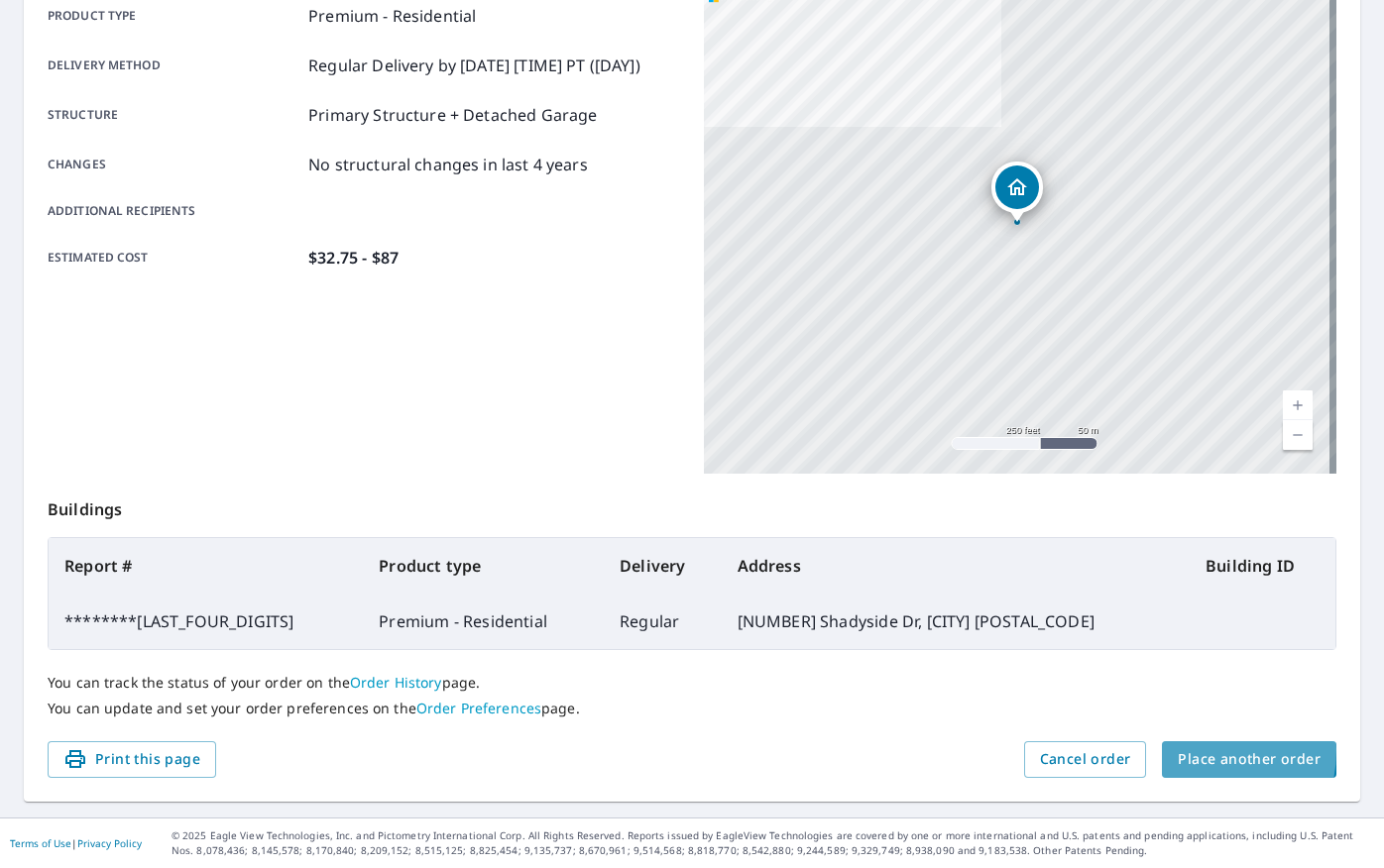 click on "Place another order" at bounding box center (1249, 759) 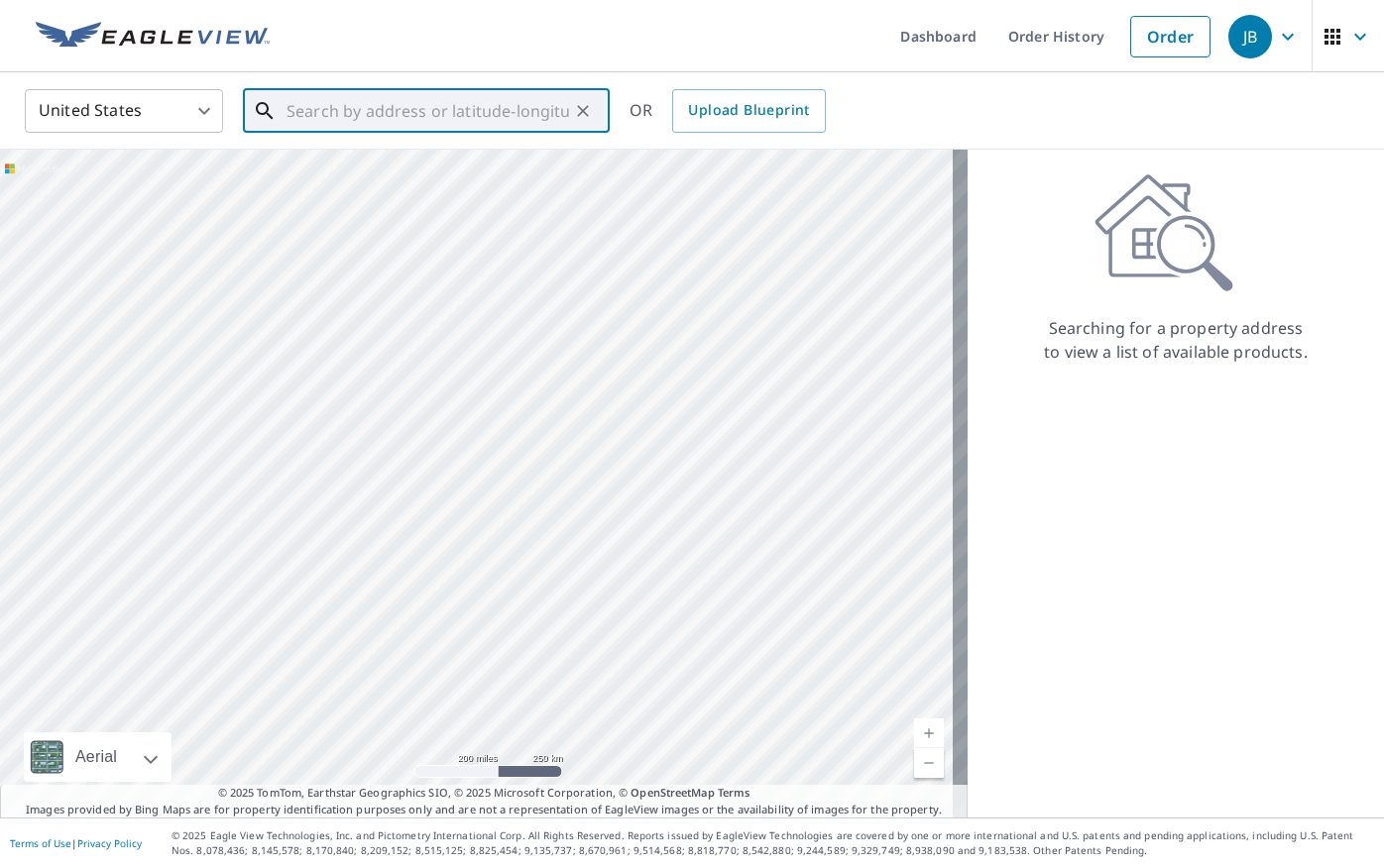click at bounding box center [427, 111] 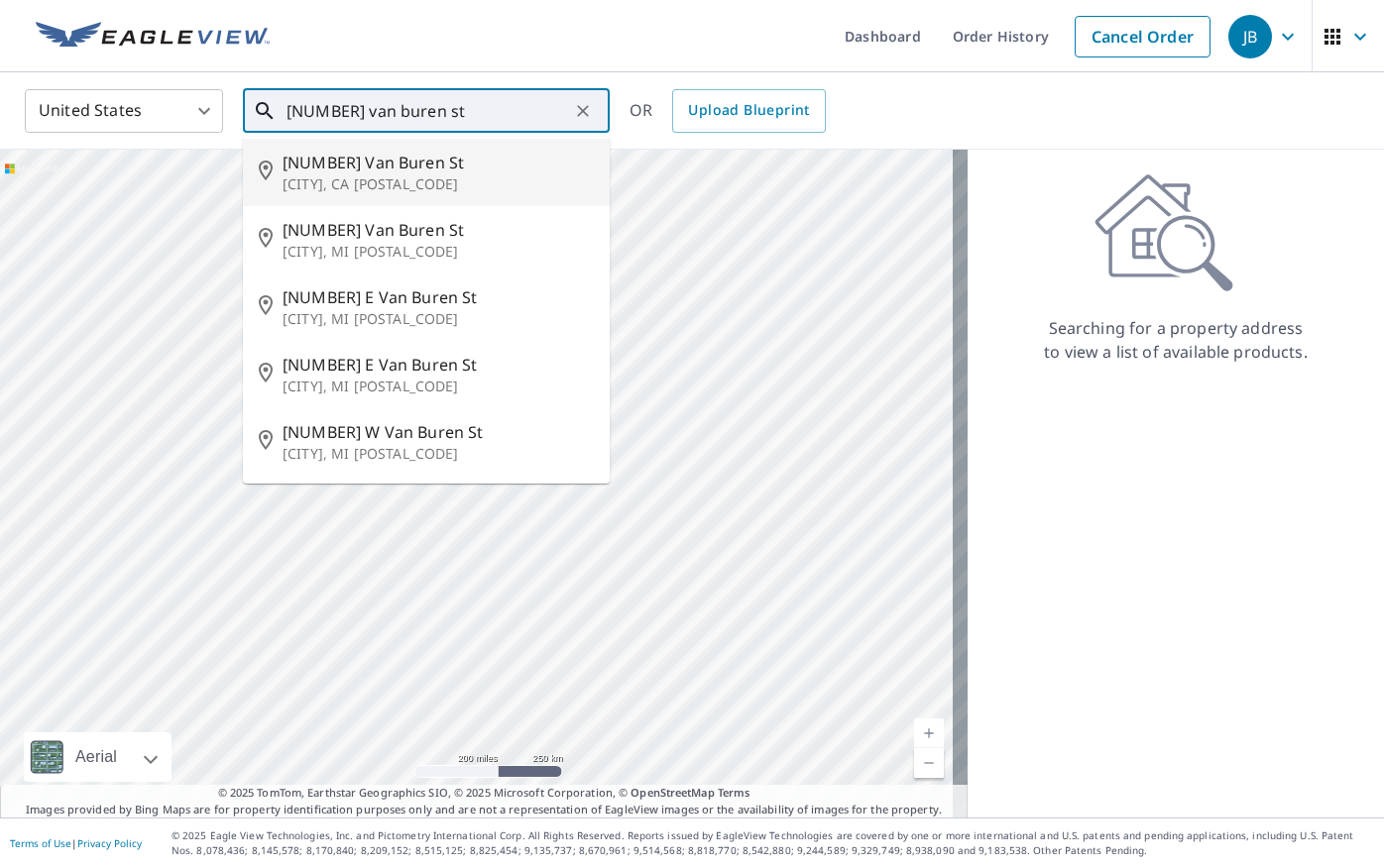 scroll, scrollTop: 0, scrollLeft: 0, axis: both 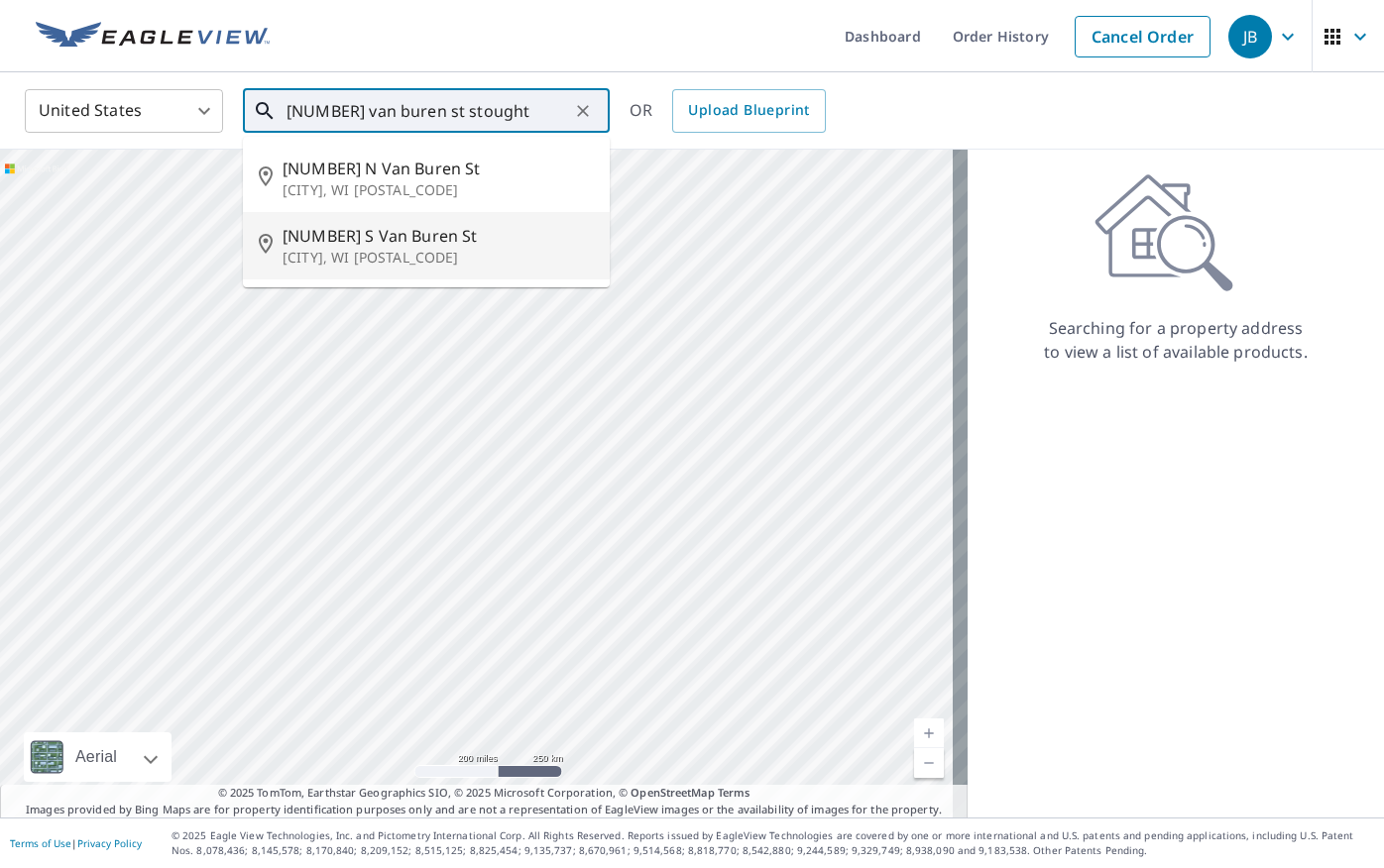 click on "[CITY], WI [POSTAL_CODE]" at bounding box center (438, 258) 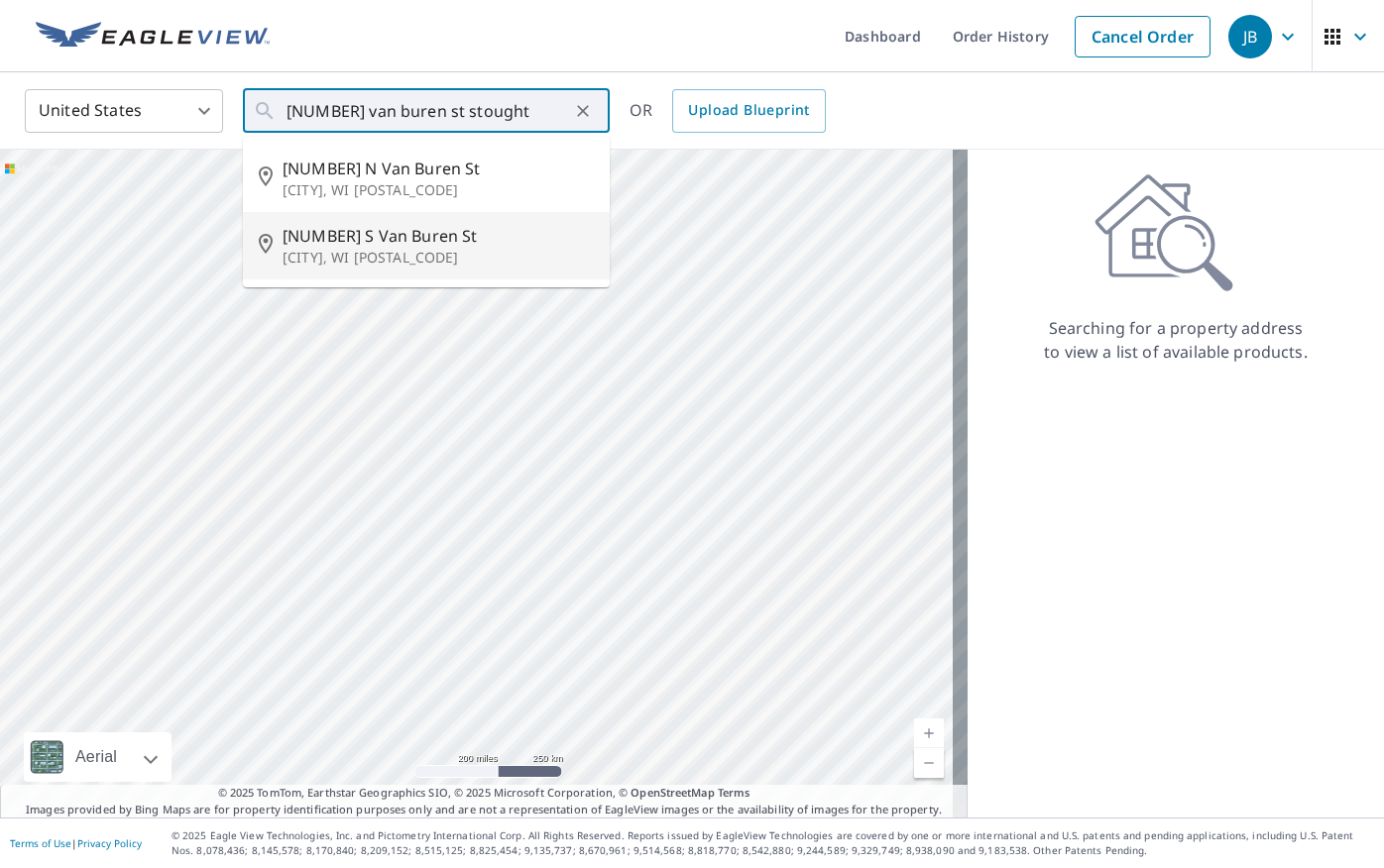 type on "[NUMBER] S Van Buren St [CITY], WI [POSTAL_CODE]" 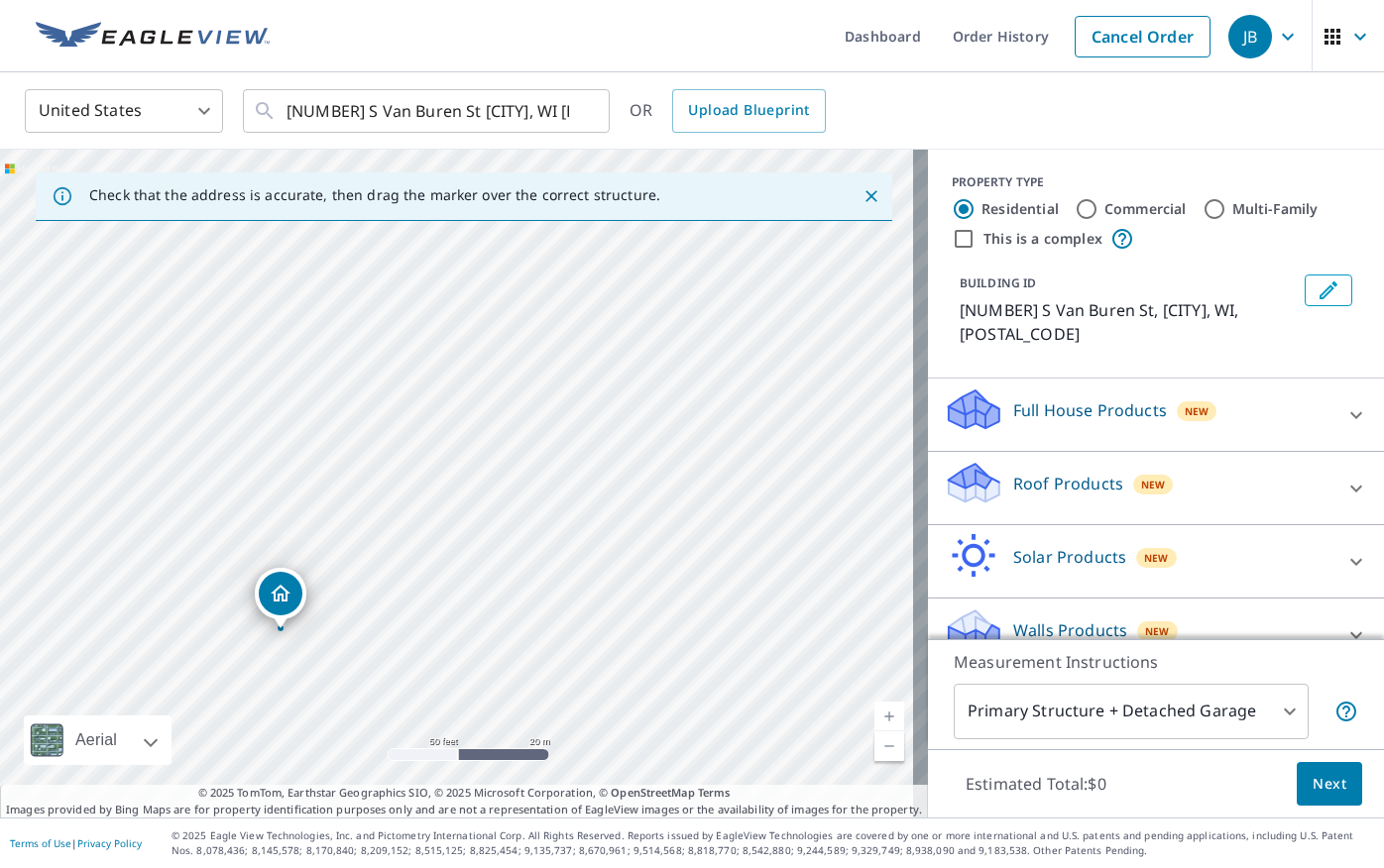 click on "[NUMBER] S Van Buren St [CITY], WI [POSTAL_CODE]" at bounding box center (464, 484) 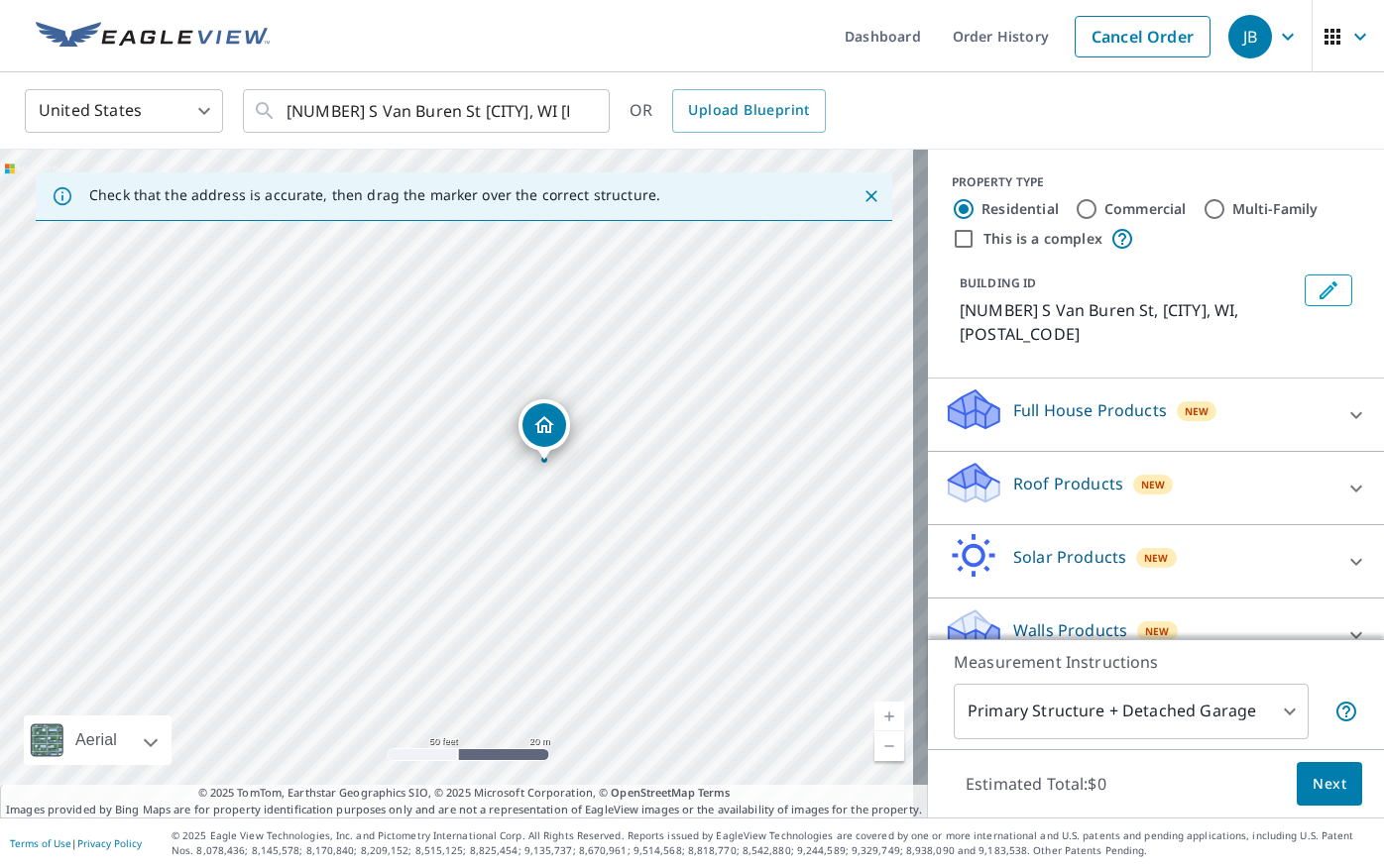 drag, startPoint x: 463, startPoint y: 434, endPoint x: 550, endPoint y: 414, distance: 89.26926 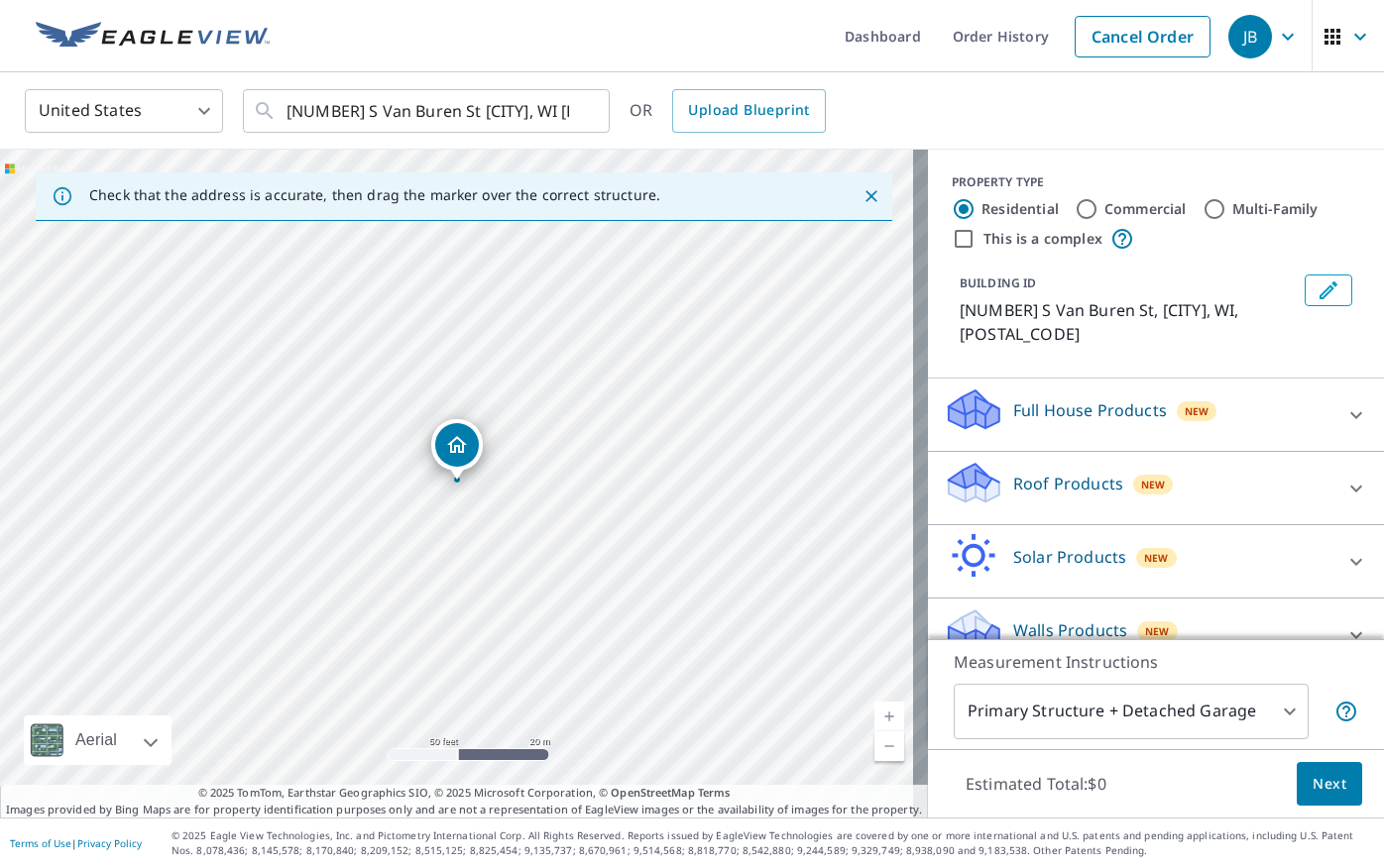 click 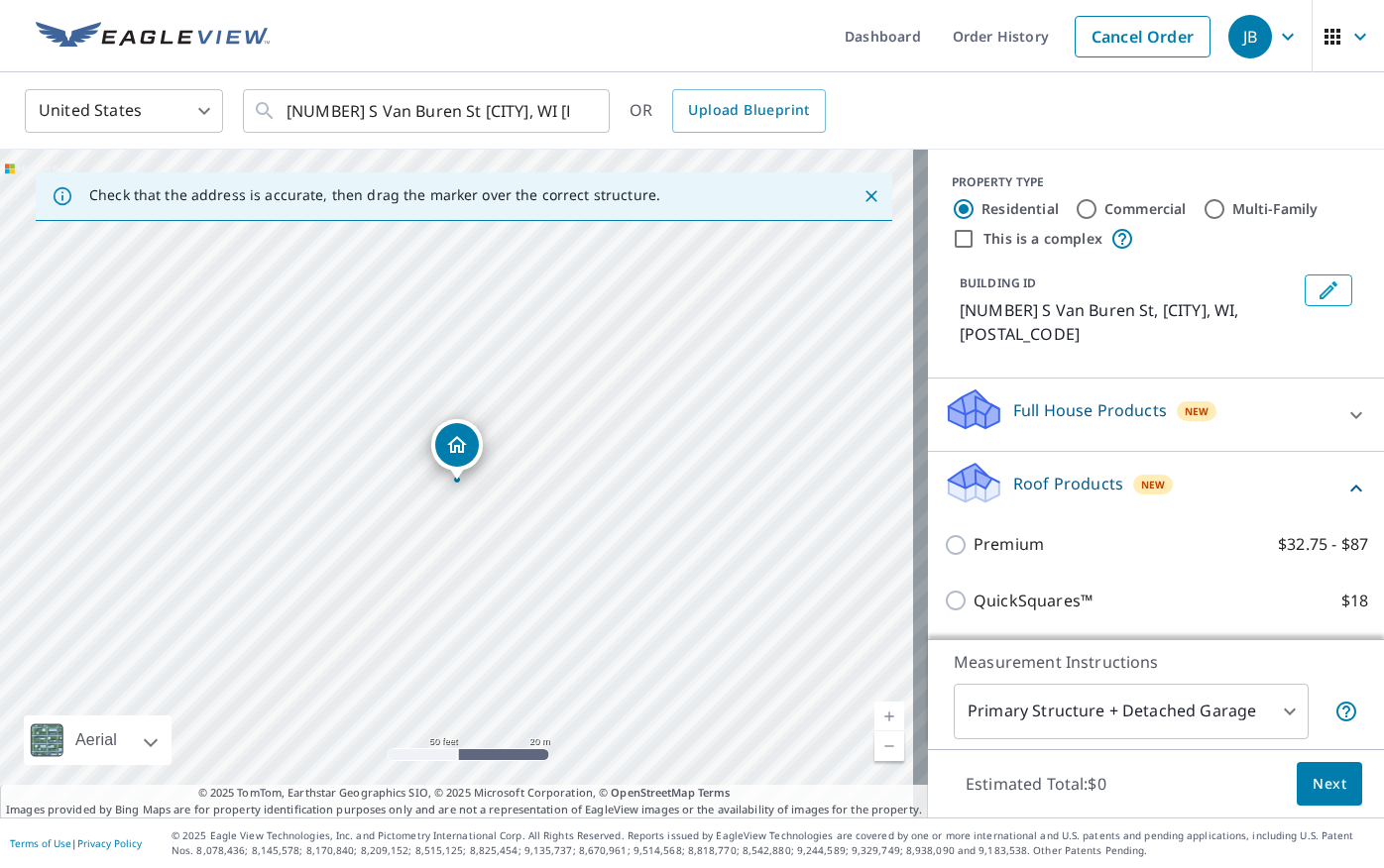 scroll, scrollTop: 99, scrollLeft: 0, axis: vertical 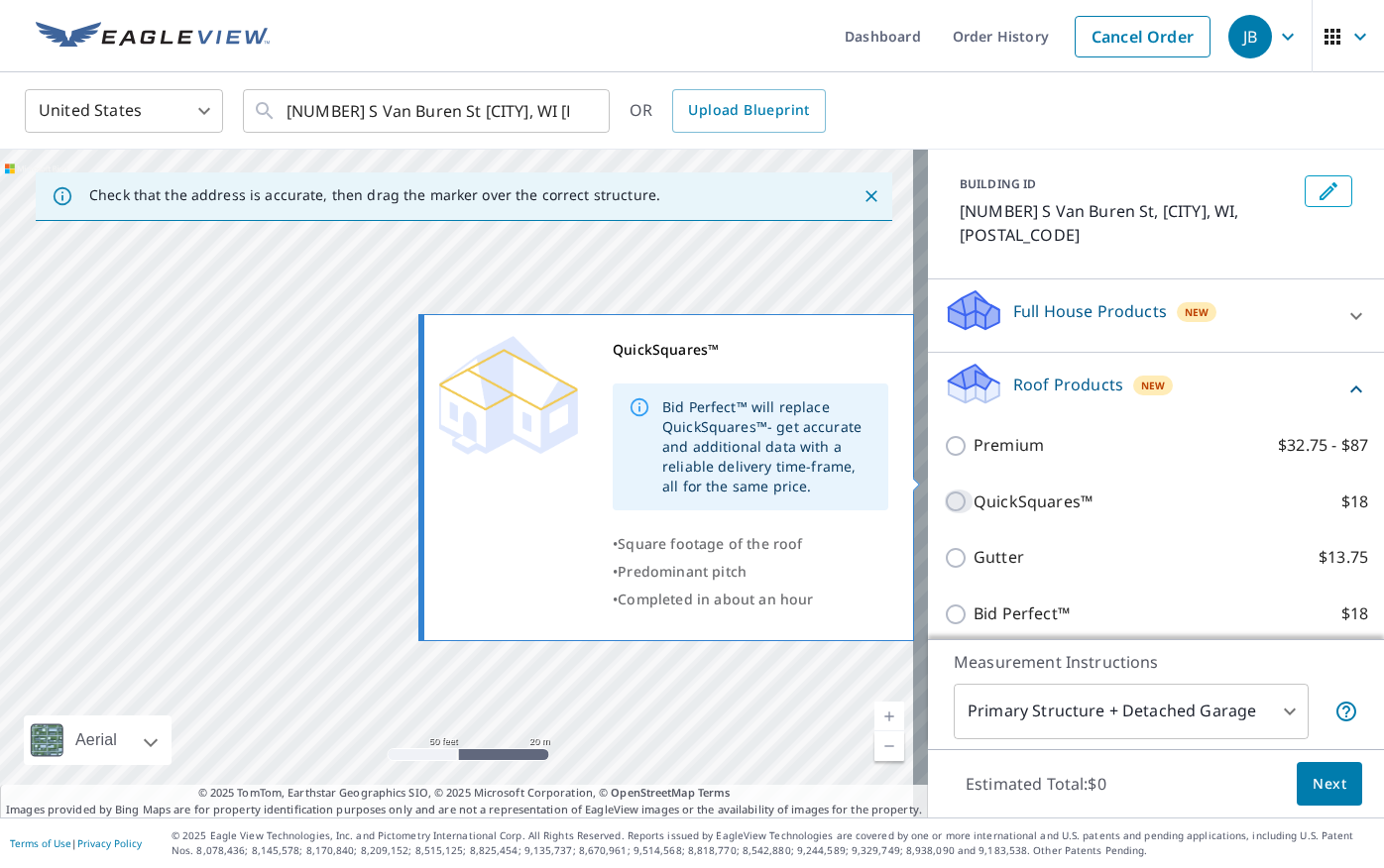 click on "QuickSquares™ $18" at bounding box center (959, 501) 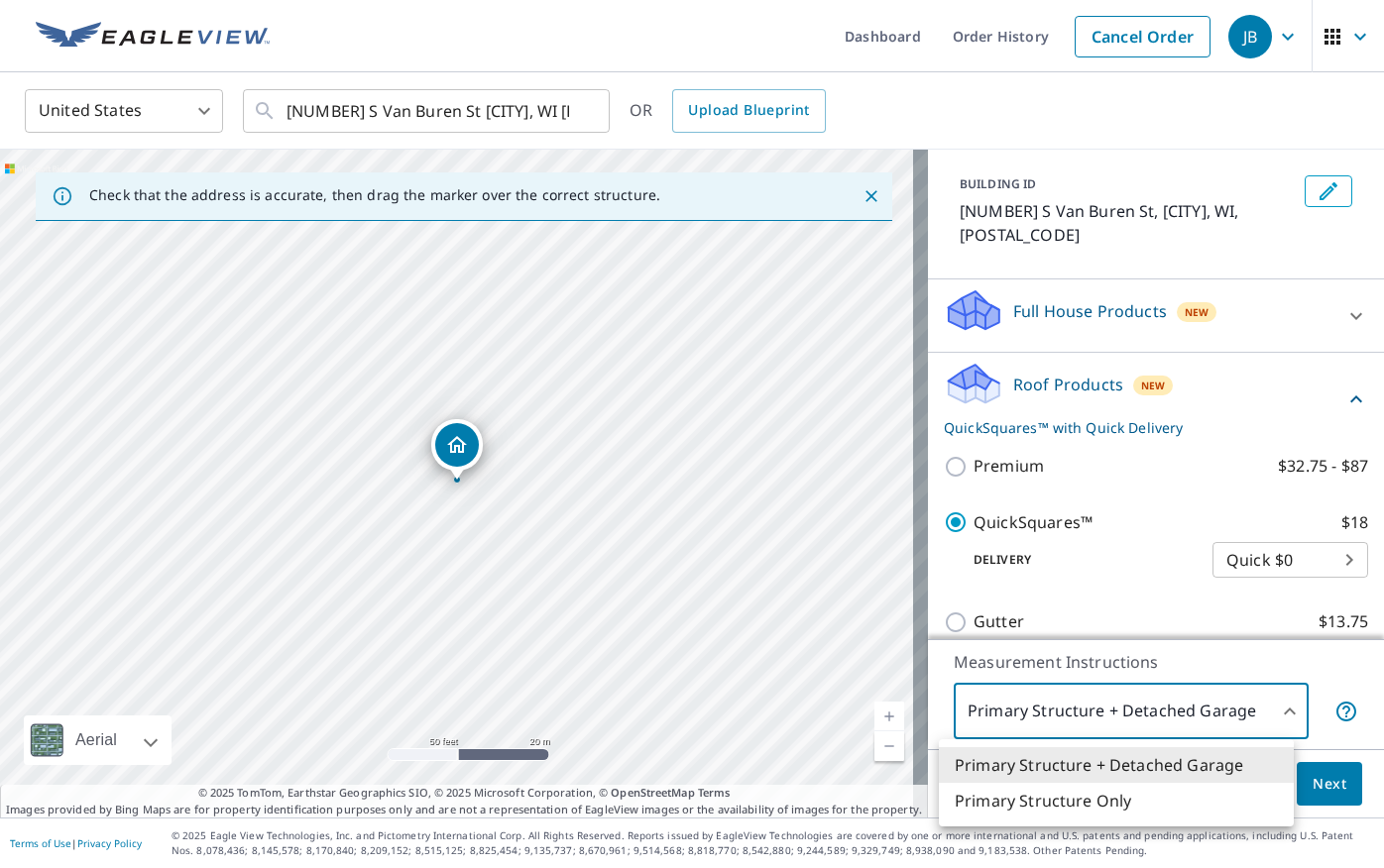 click on "[FIRST] [LAST]
Dashboard Order History Cancel Order [FIRST] United States US ​ [NUMBER] S Van Buren St [CITY], WI [POSTAL_CODE] ​ OR Upload Blueprint Check that the address is accurate, then drag the marker over the correct structure. [NUMBER] S Van Buren St [CITY], WI [POSTAL_CODE] Aerial Road A standard road map Aerial A detailed look from above Labels Labels [NUMBER] feet [NUMBER] m © [YEAR] TomTom, © Vexcel Imaging, © [YEAR] Microsoft Corporation,   © OpenStreetMap Terms © [YEAR] TomTom, Earthstar Geographics SIO, © [YEAR] Microsoft Corporation,   ©   OpenStreetMap   Terms Images provided by Bing Maps are for property identification purposes only and are not a representation of EagleView images or the availability of images for the property. PROPERTY TYPE Residential Commercial Multi-Family This is a complex BUILDING ID [NUMBER] S Van Buren St, [CITY], WI, [POSTAL_CODE] Full House Products New Full House™ $[PRICE] Roof Products New QuickSquares™ with Quick Delivery Premium $[PRICE] - $[PRICE] QuickSquares™ $[PRICE] Delivery Quick $[PRICE] [NUMBER] ​ Gutter $[PRICE] $[PRICE] New [NUMBER]" at bounding box center (692, 434) 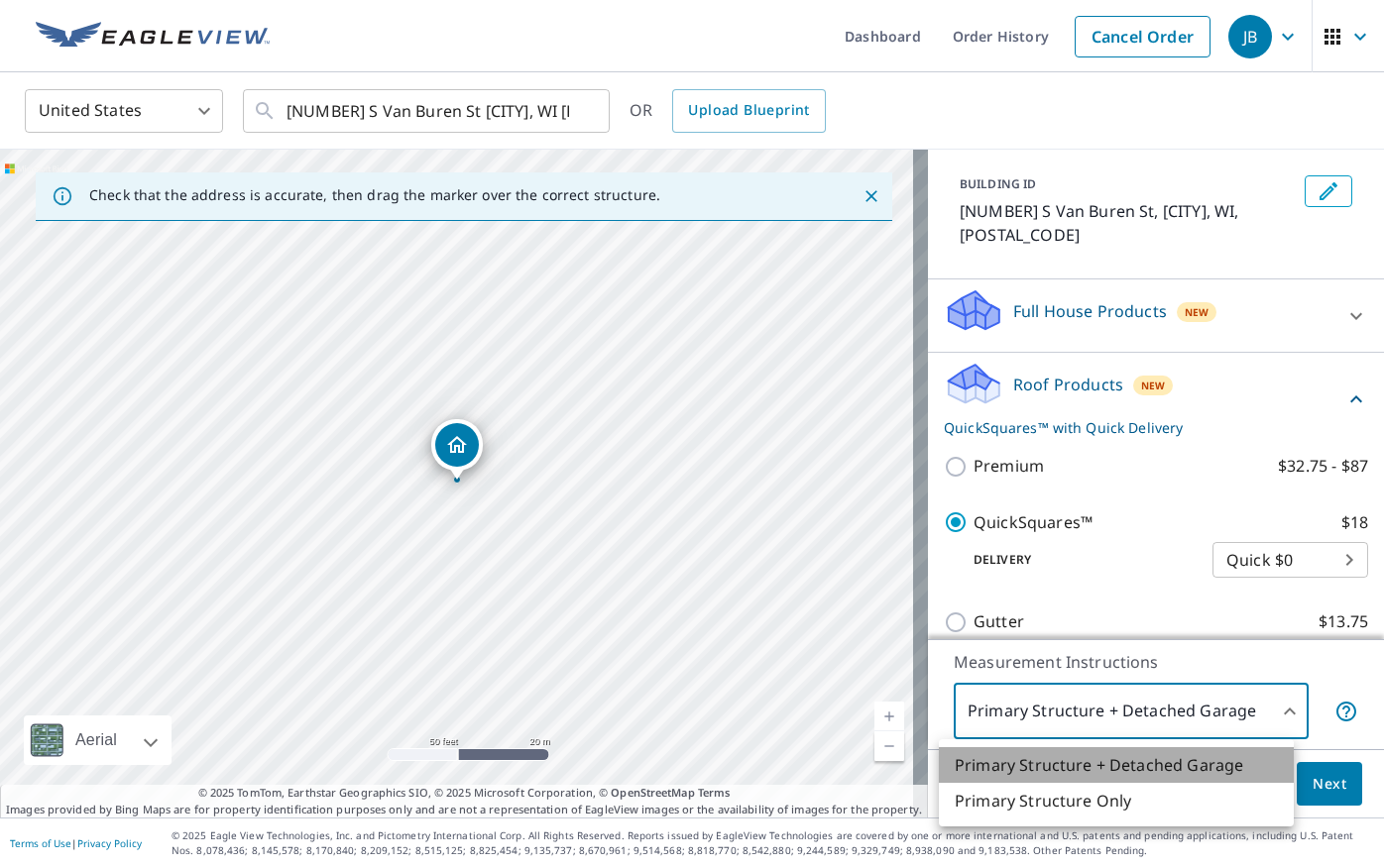 click on "Primary Structure + Detached Garage" at bounding box center [1116, 765] 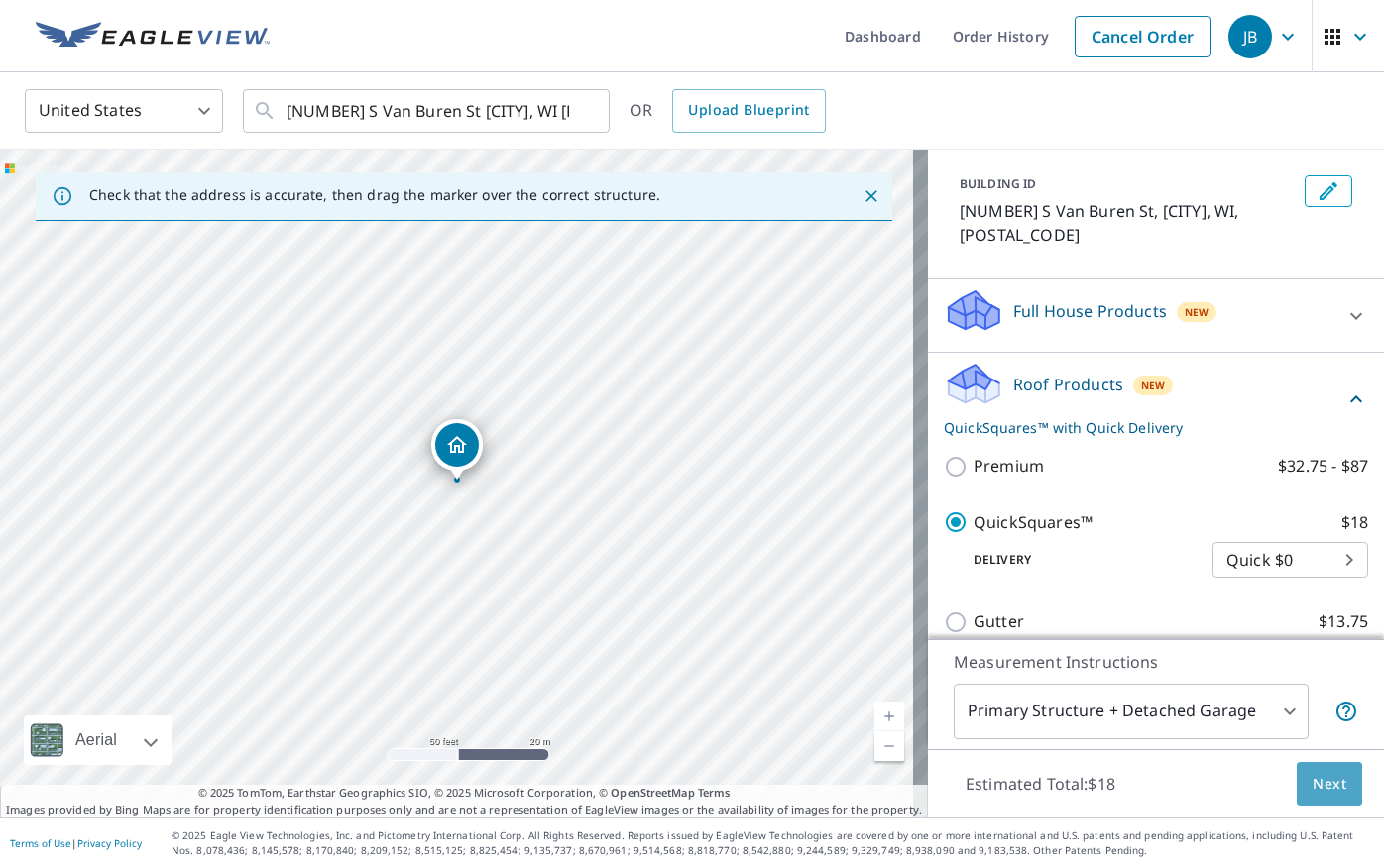 click on "Next" at bounding box center (1329, 784) 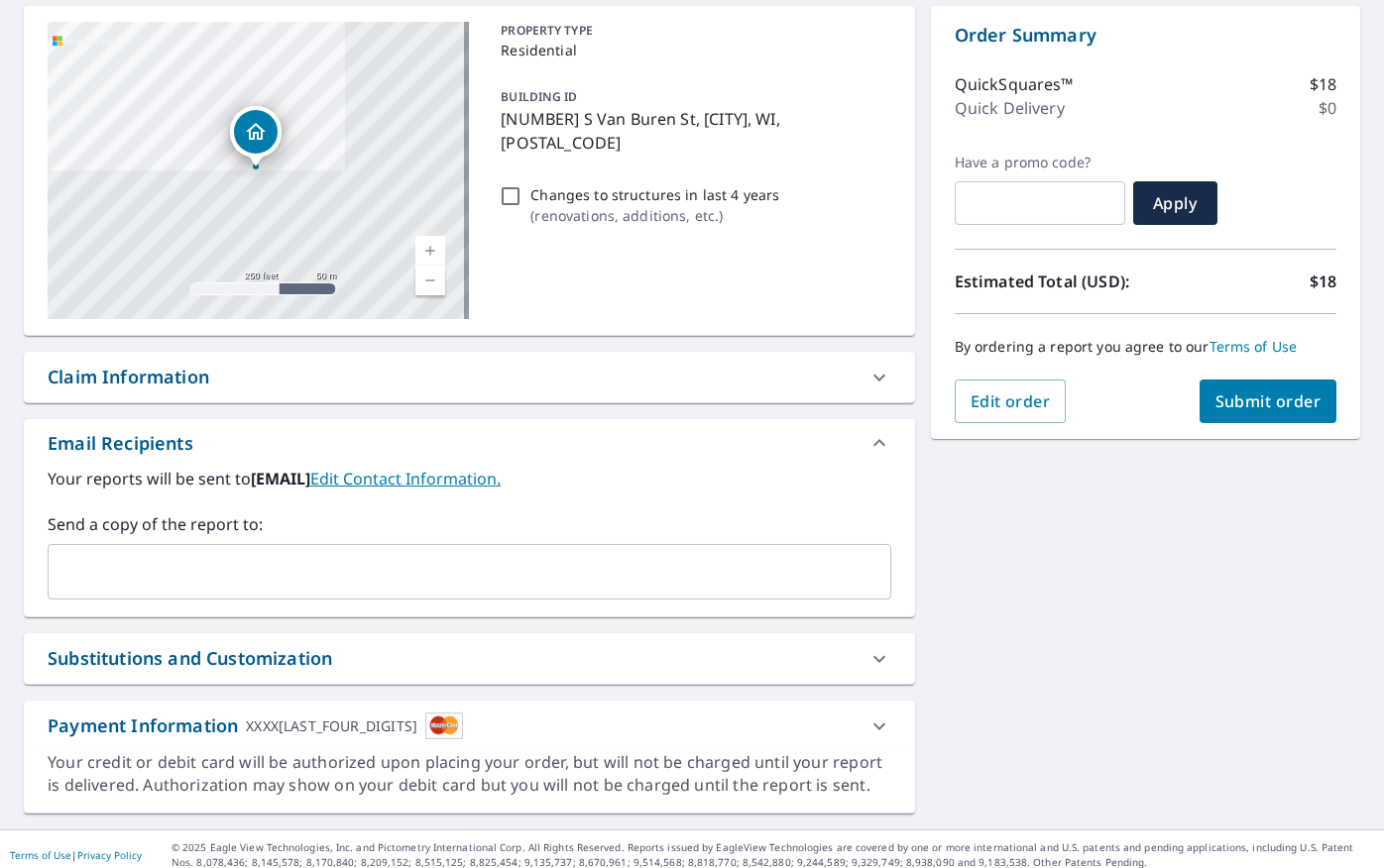 scroll, scrollTop: 205, scrollLeft: 0, axis: vertical 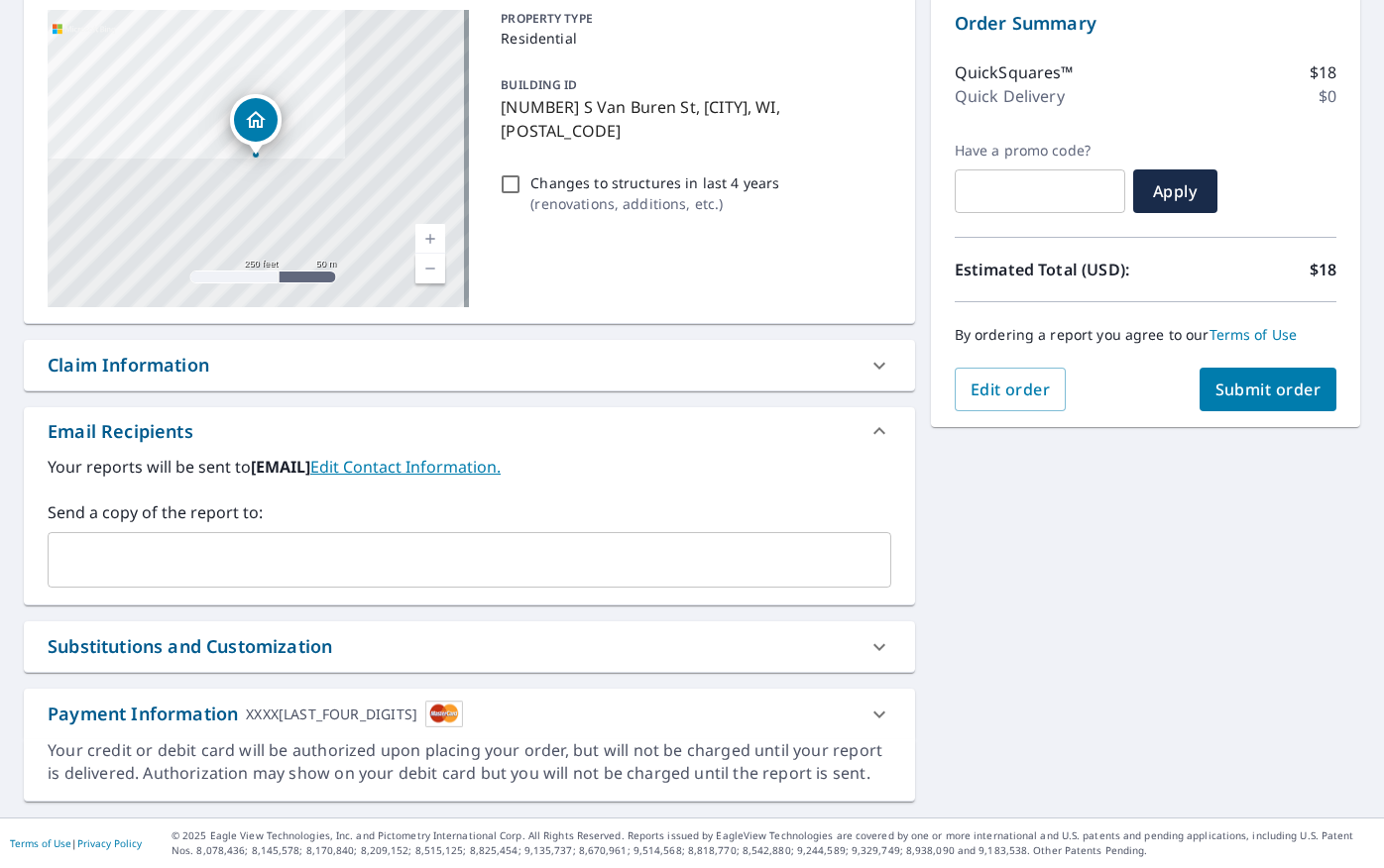 click on "Submit order" at bounding box center (1268, 389) 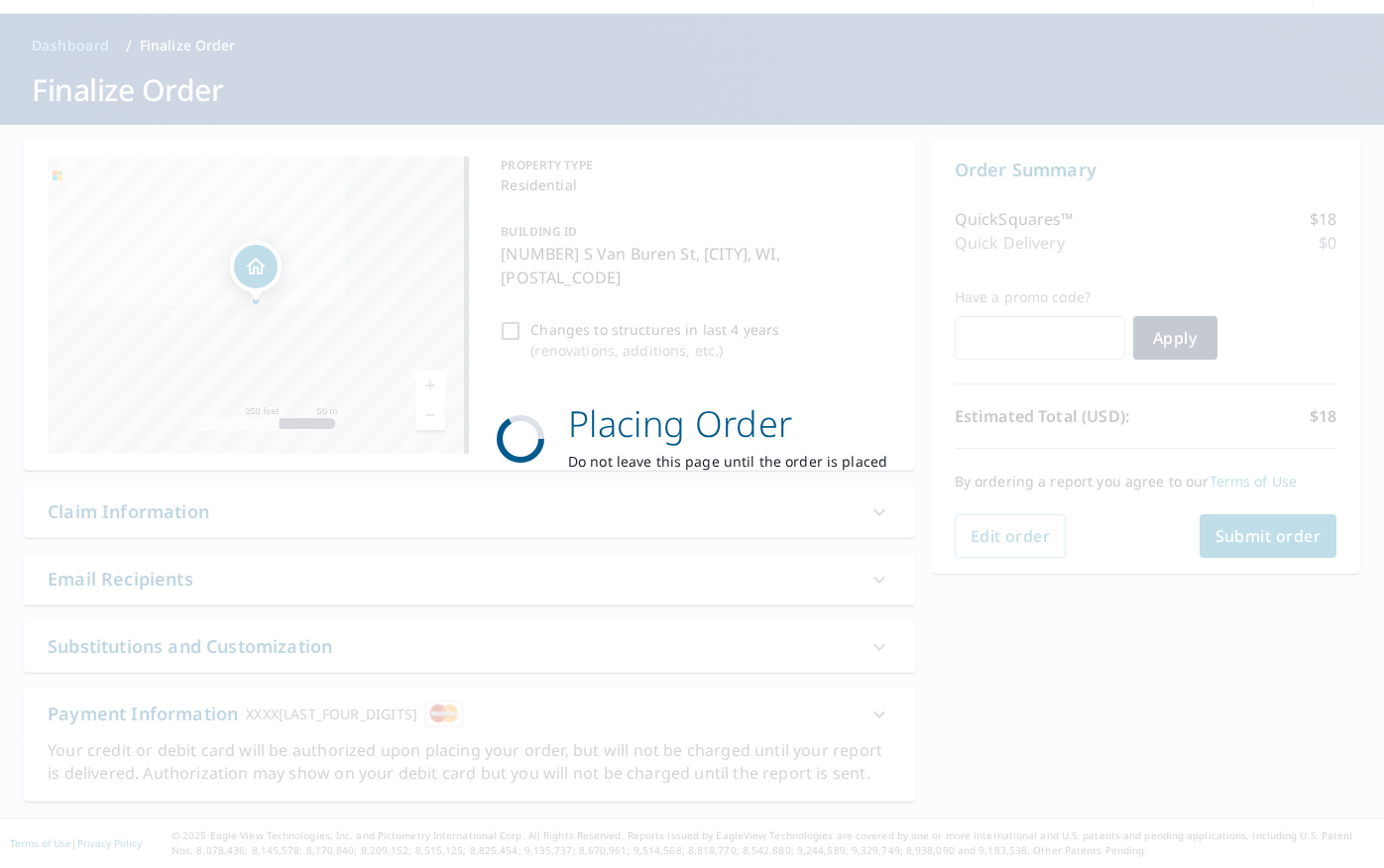 scroll, scrollTop: 58, scrollLeft: 0, axis: vertical 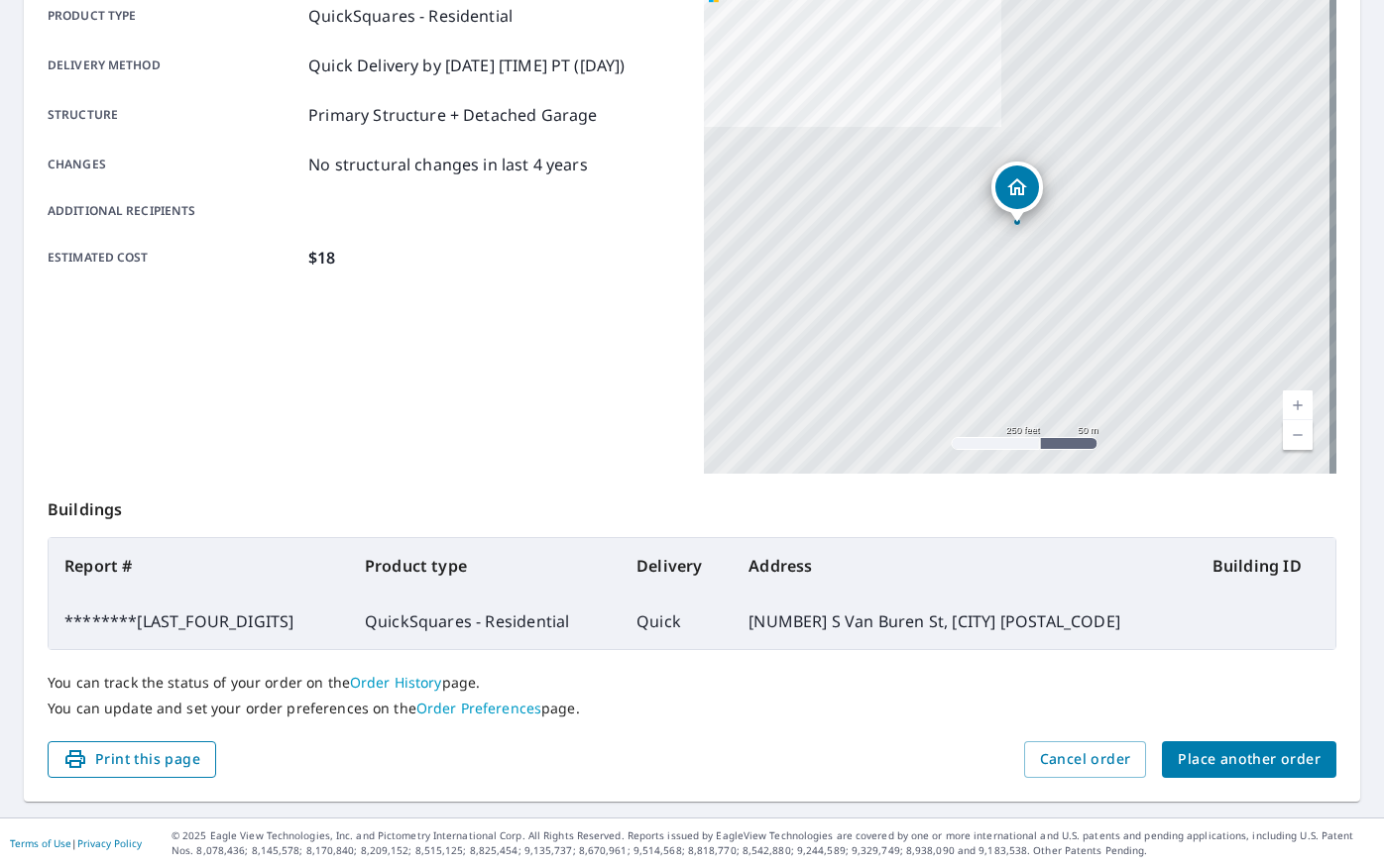 click on "Print this page" at bounding box center [132, 759] 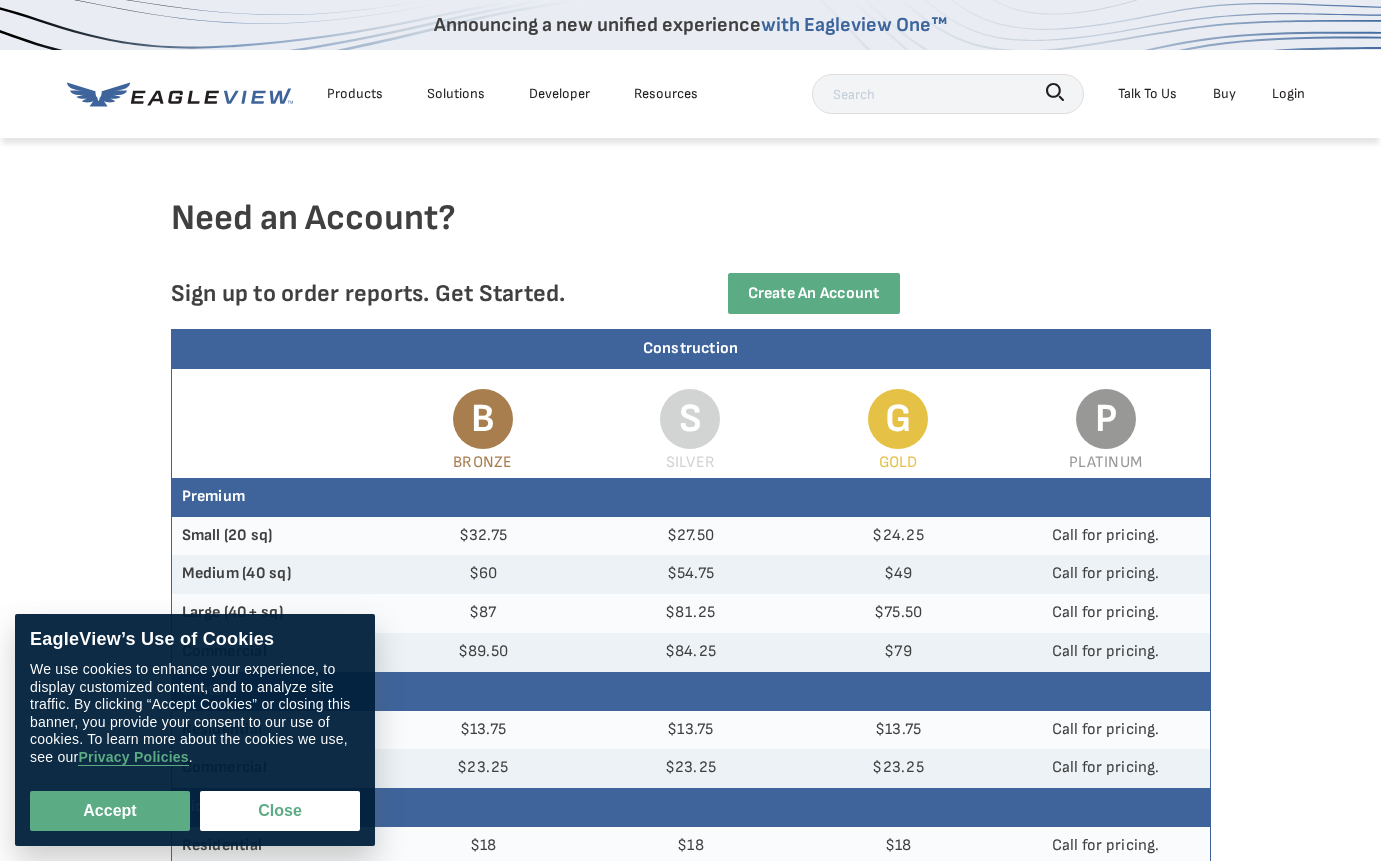 scroll, scrollTop: 0, scrollLeft: 0, axis: both 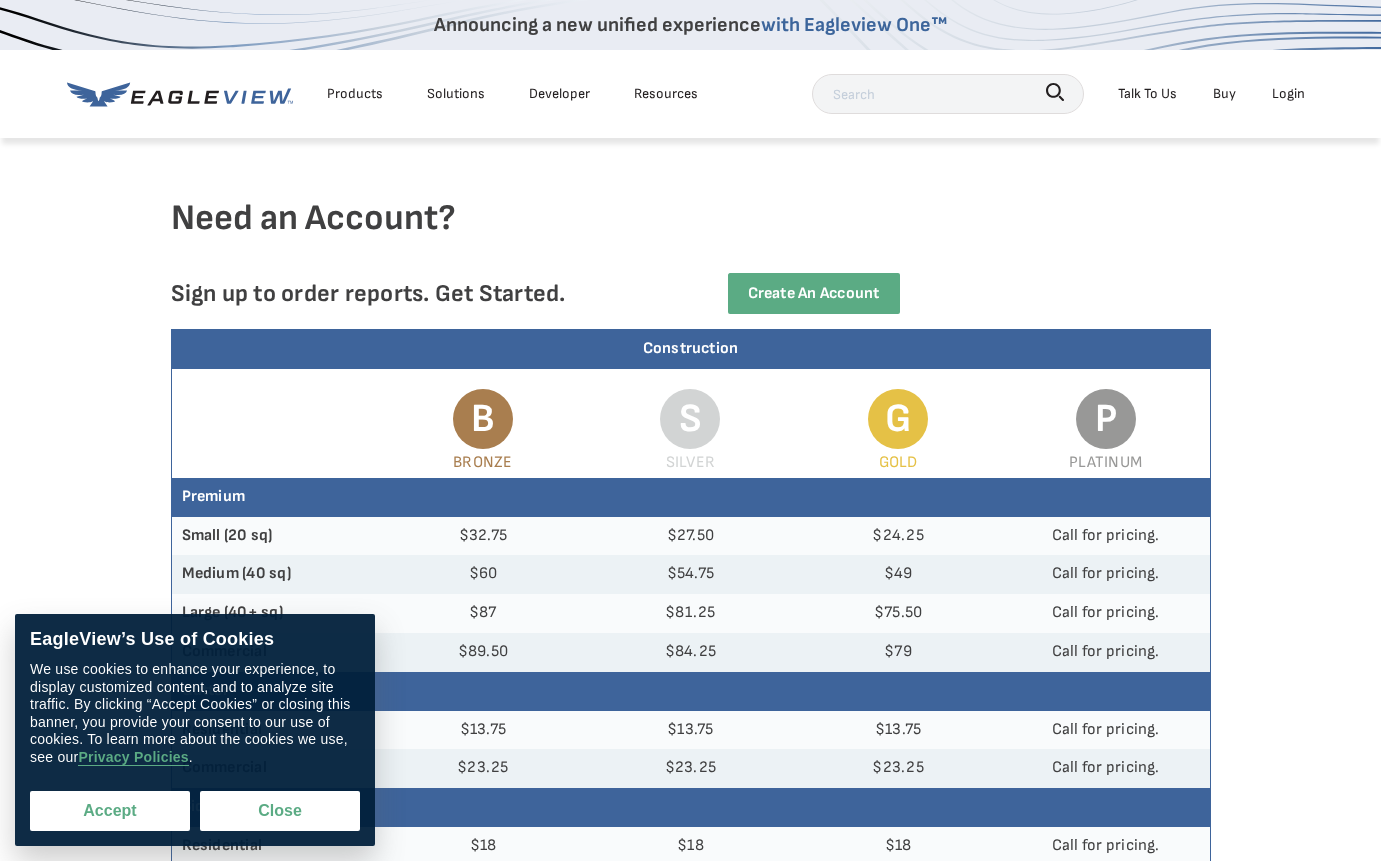 click on "Accept" at bounding box center (110, 811) 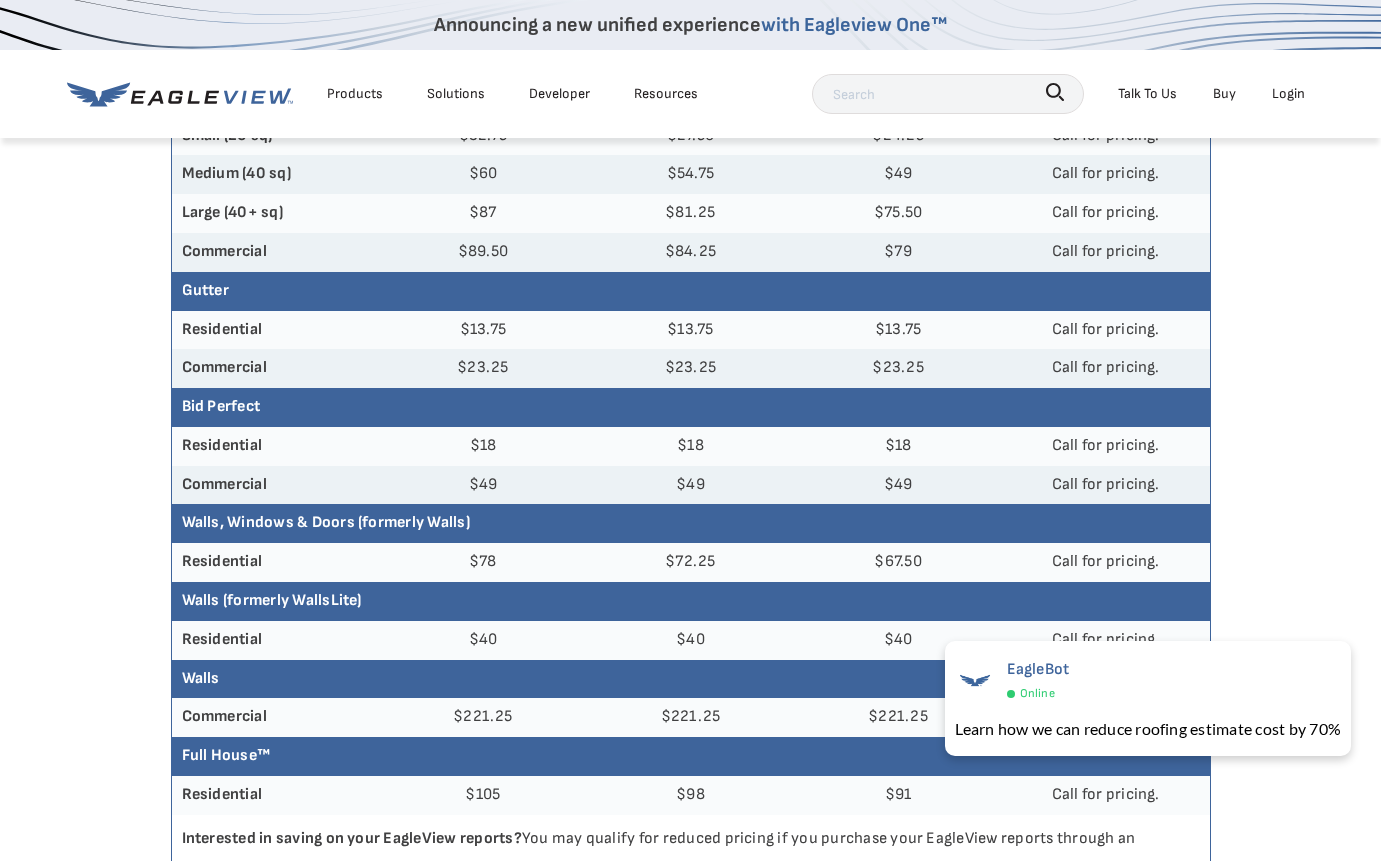 scroll, scrollTop: 0, scrollLeft: 0, axis: both 